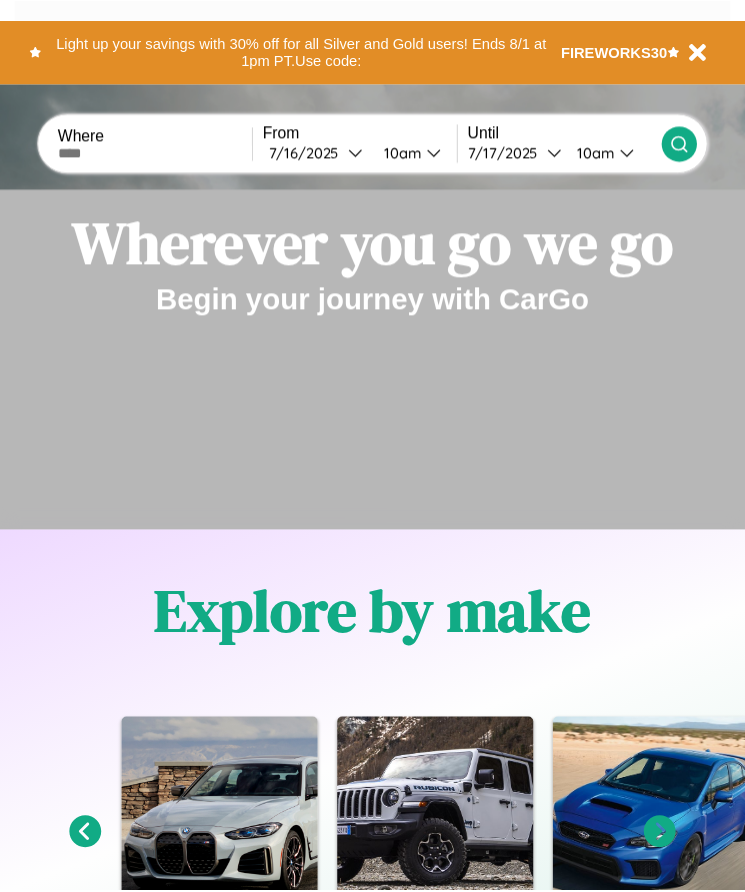 scroll, scrollTop: 0, scrollLeft: 0, axis: both 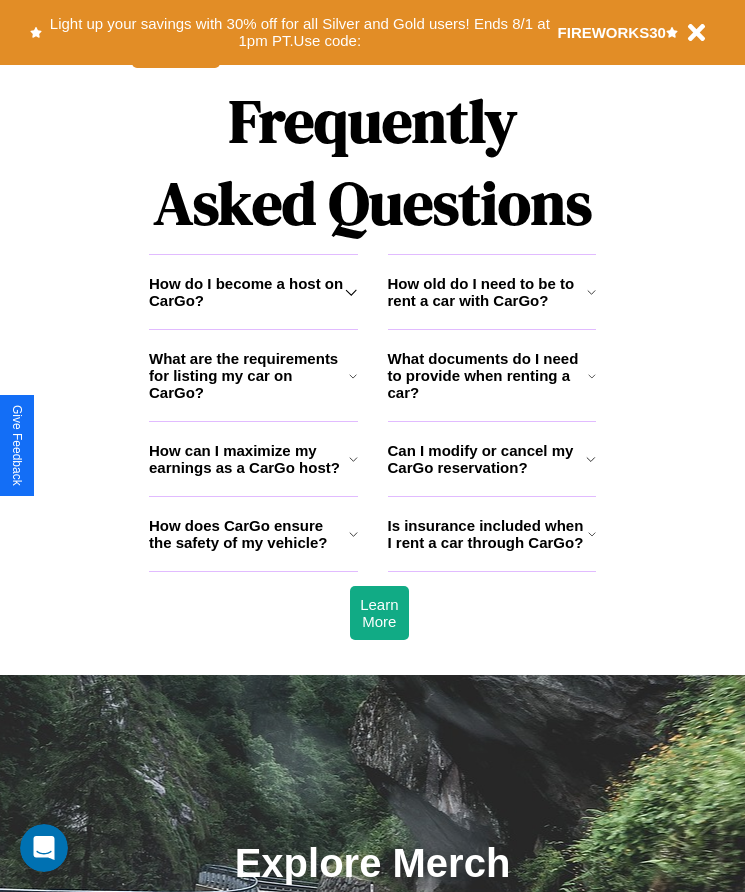 click on "Is insurance included when I rent a car through CarGo?" at bounding box center (488, 534) 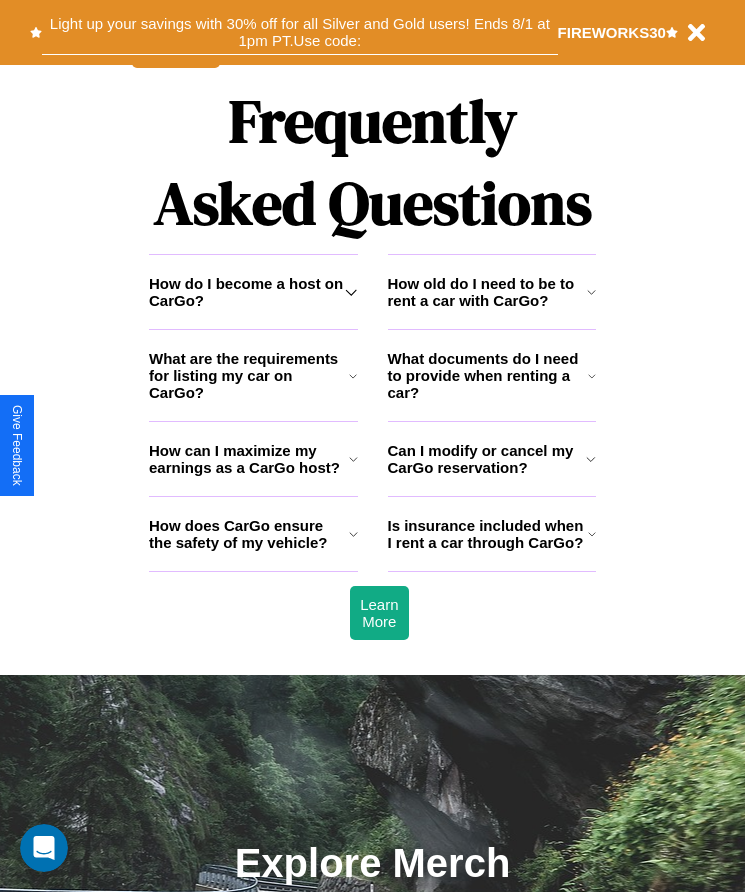 click on "Light up your savings with 30% off for all Silver and Gold users! Ends 8/1 at 1pm PT.  Use code:" at bounding box center [299, 32] 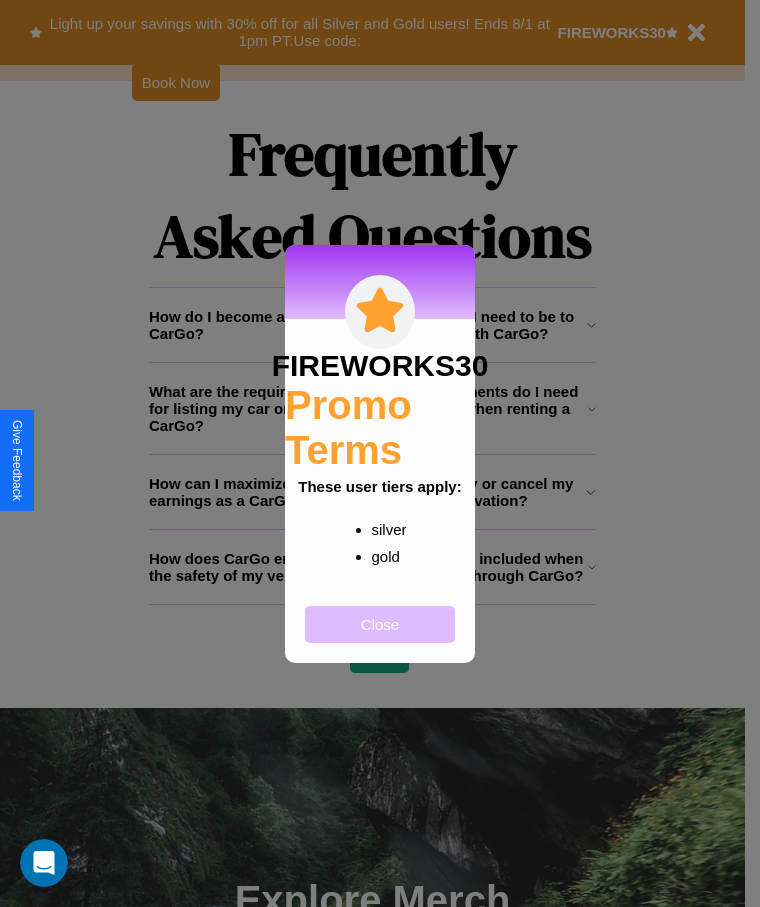 click on "Close" at bounding box center (380, 624) 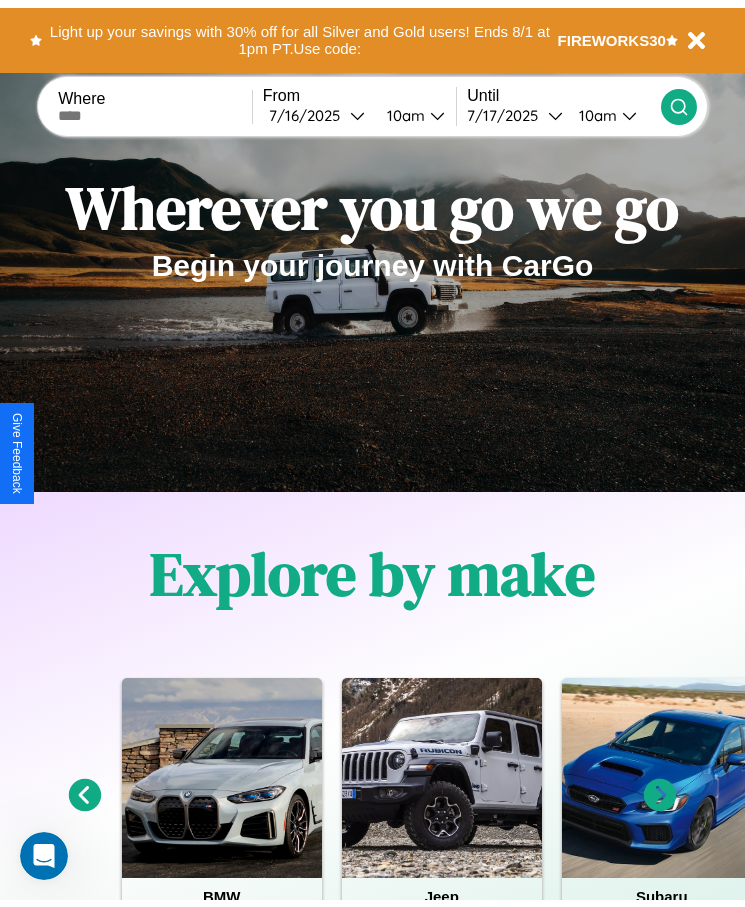 scroll, scrollTop: 0, scrollLeft: 0, axis: both 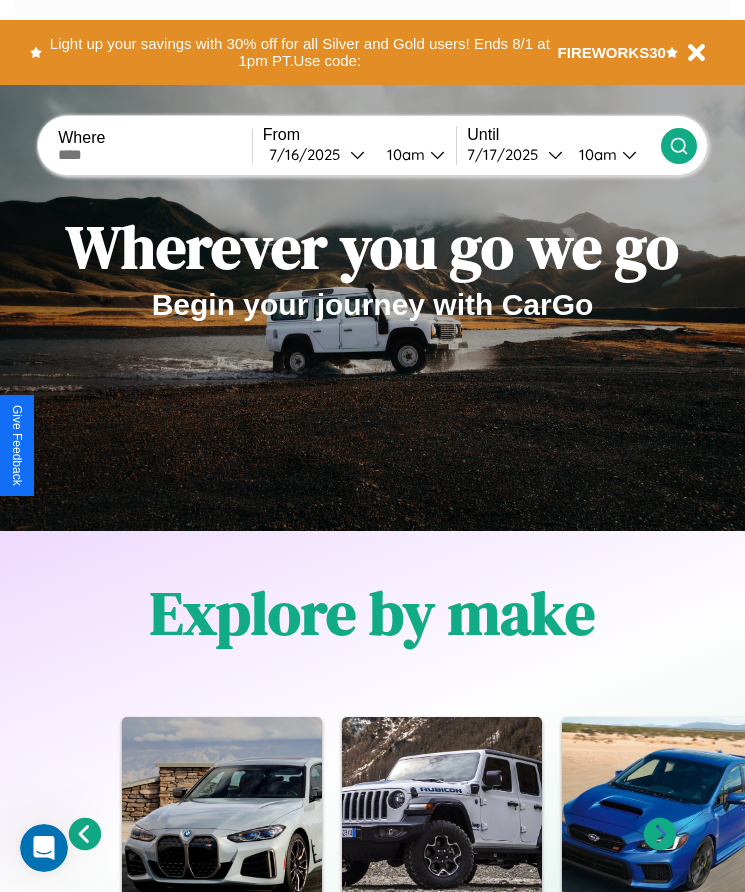 click at bounding box center [155, 155] 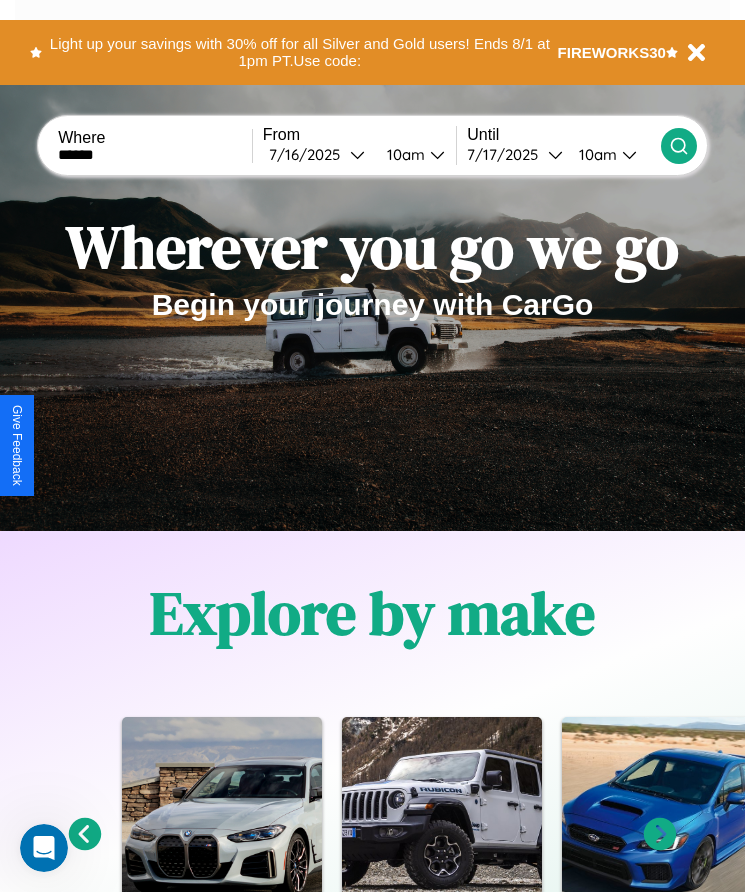 type on "******" 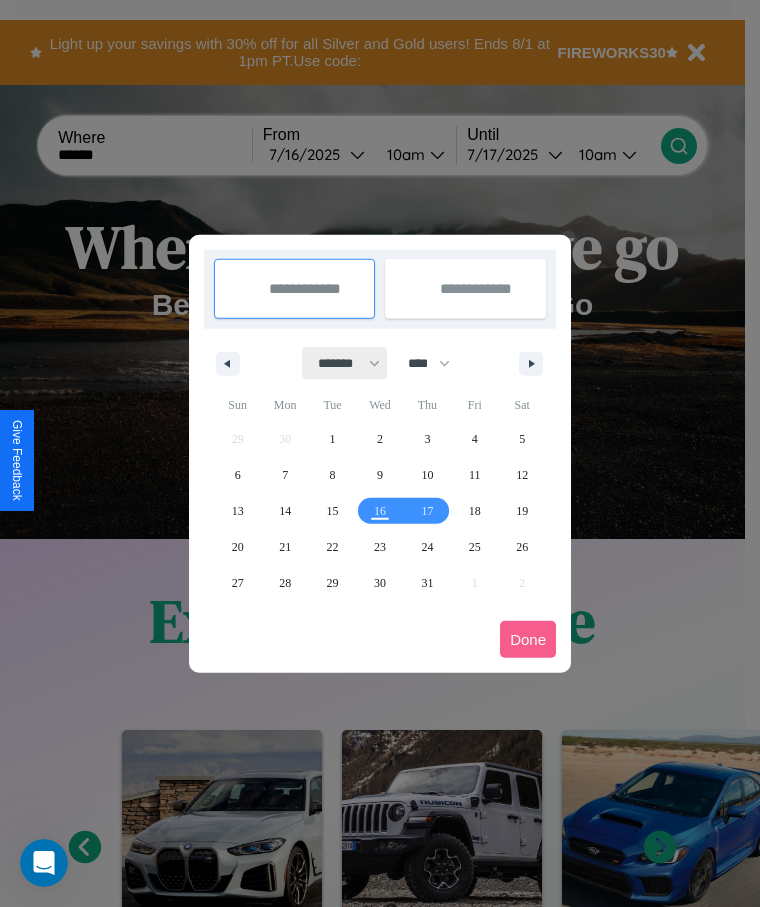 click on "******* ******** ***** ***** *** **** **** ****** ********* ******* ******** ********" at bounding box center (345, 363) 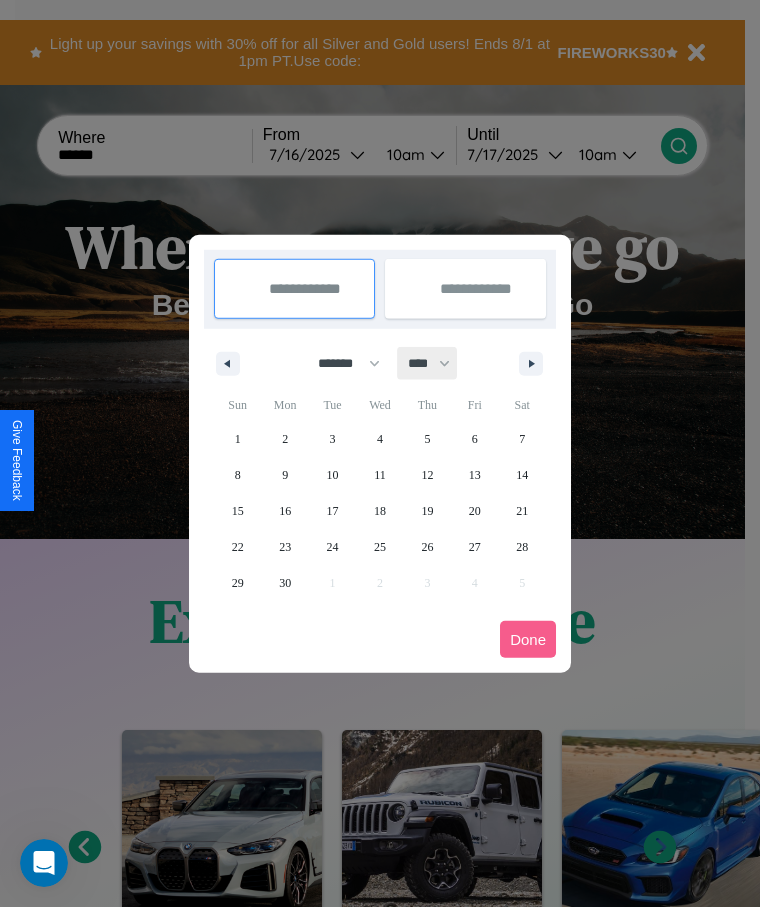click on "**** **** **** **** **** **** **** **** **** **** **** **** **** **** **** **** **** **** **** **** **** **** **** **** **** **** **** **** **** **** **** **** **** **** **** **** **** **** **** **** **** **** **** **** **** **** **** **** **** **** **** **** **** **** **** **** **** **** **** **** **** **** **** **** **** **** **** **** **** **** **** **** **** **** **** **** **** **** **** **** **** **** **** **** **** **** **** **** **** **** **** **** **** **** **** **** **** **** **** **** **** **** **** **** **** **** **** **** **** **** **** **** **** **** **** **** **** **** **** **** ****" at bounding box center (428, 363) 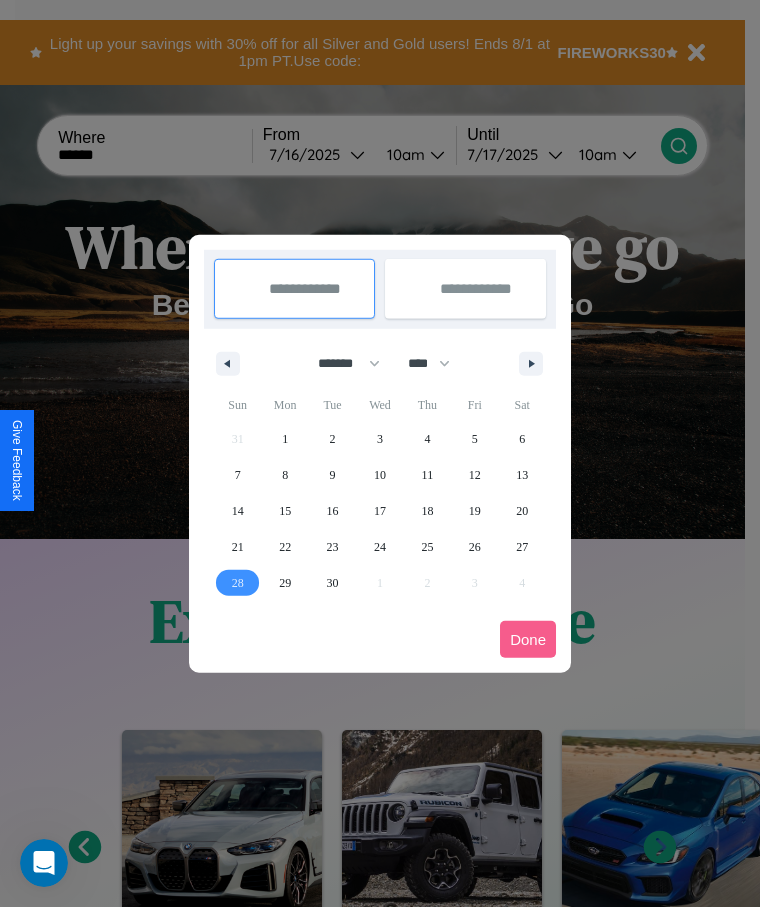click on "28" at bounding box center [238, 583] 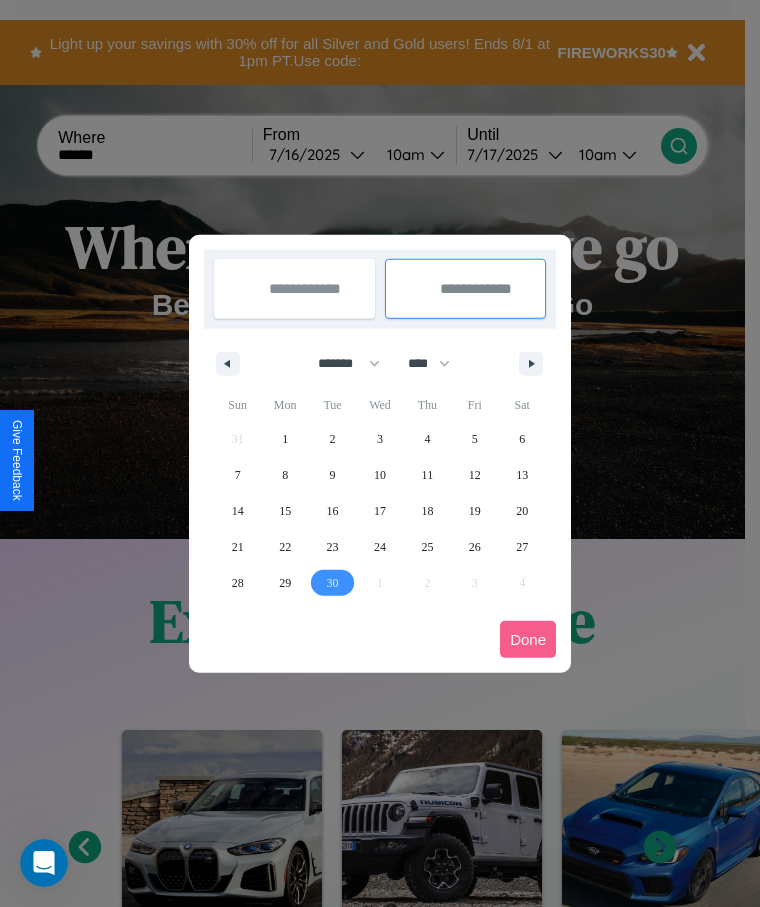 click on "30" at bounding box center (333, 583) 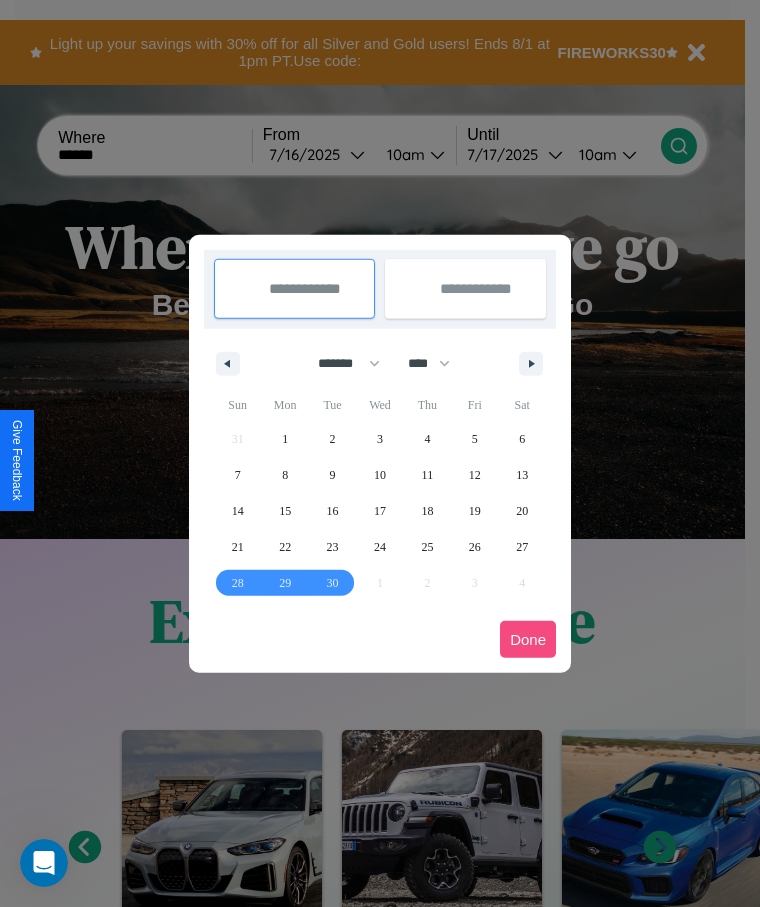 click on "Done" at bounding box center (528, 639) 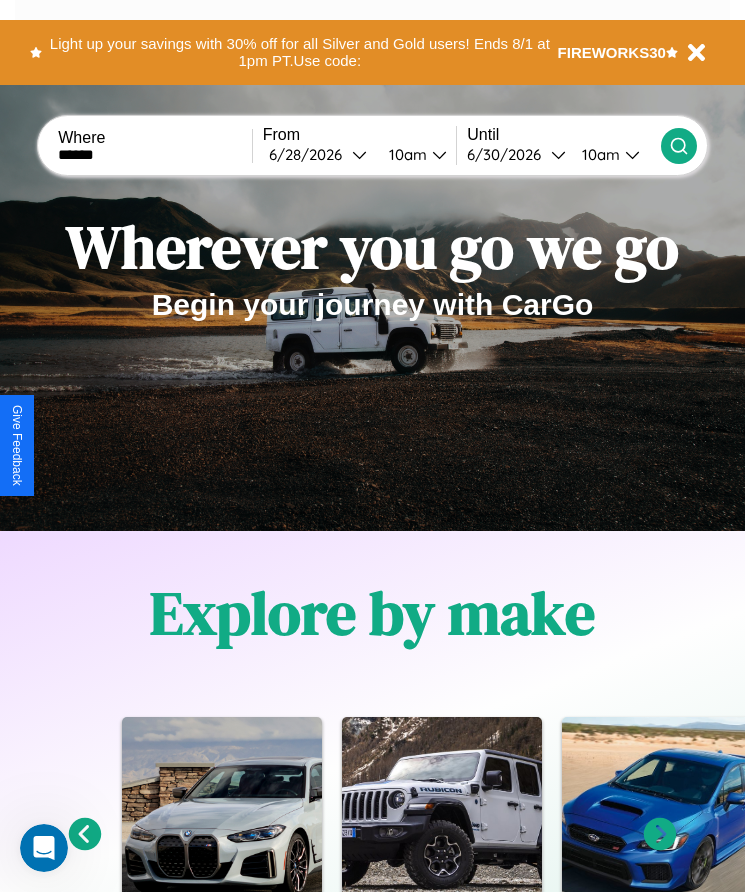 click on "10am" at bounding box center [405, 154] 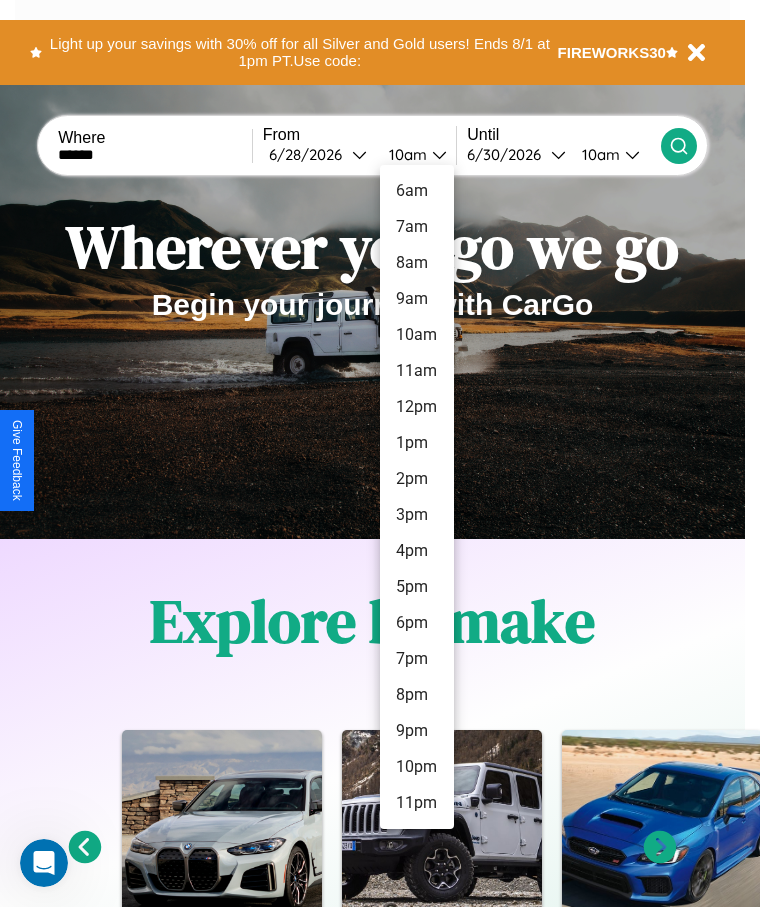 click on "6pm" at bounding box center [417, 623] 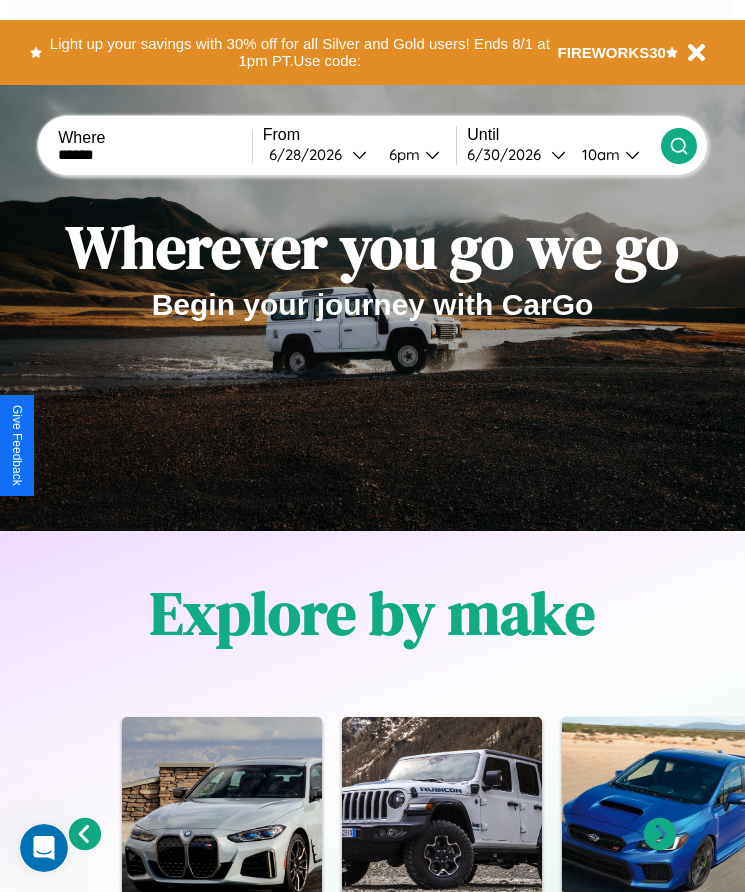 click 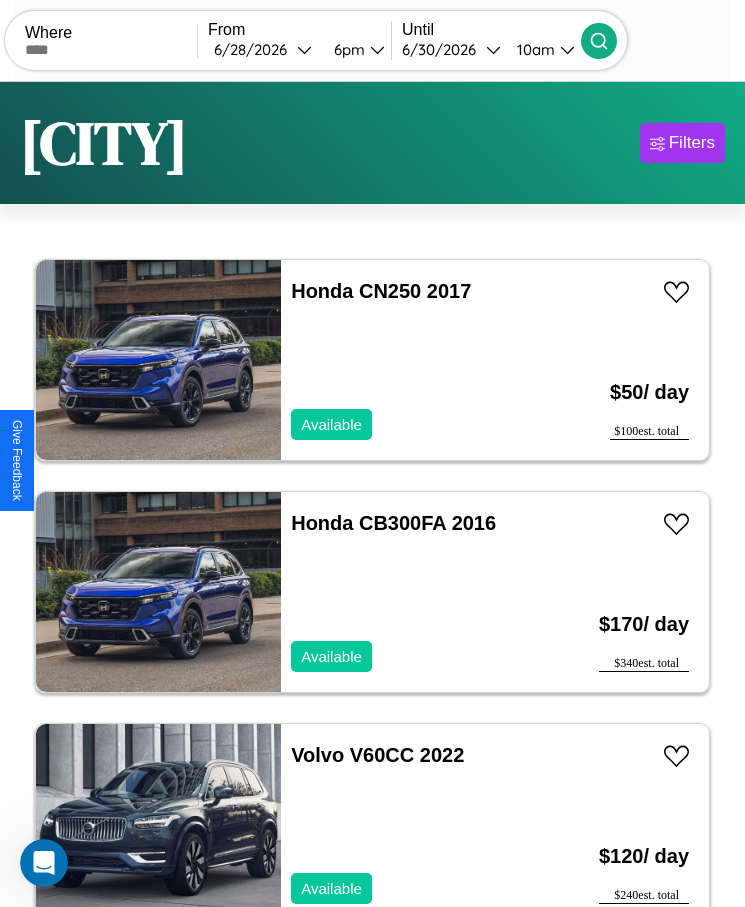 scroll, scrollTop: 50, scrollLeft: 0, axis: vertical 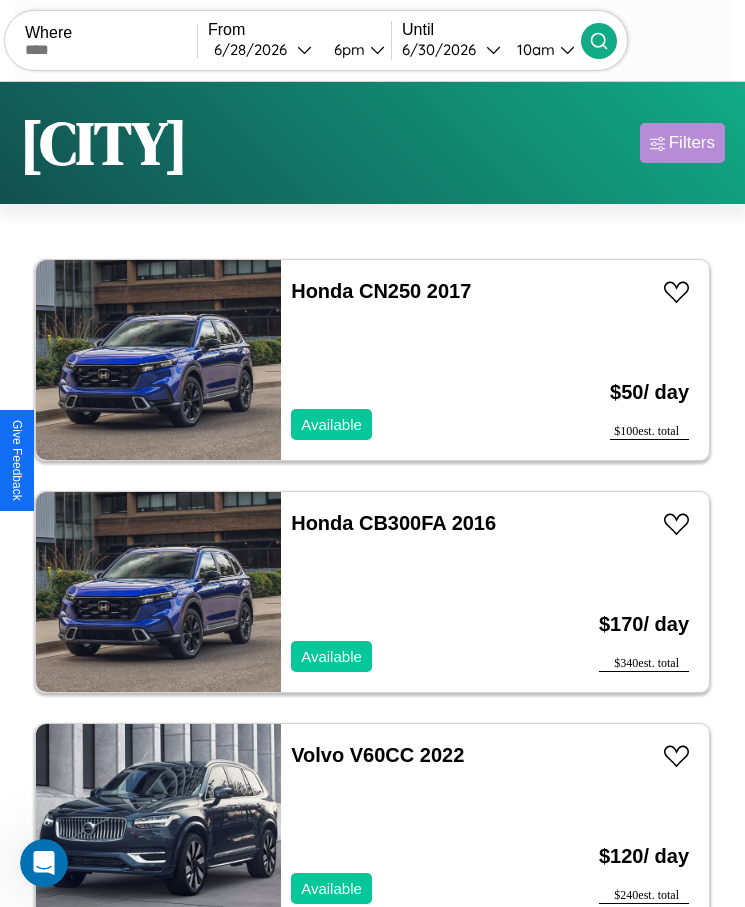 click on "Filters" at bounding box center (692, 143) 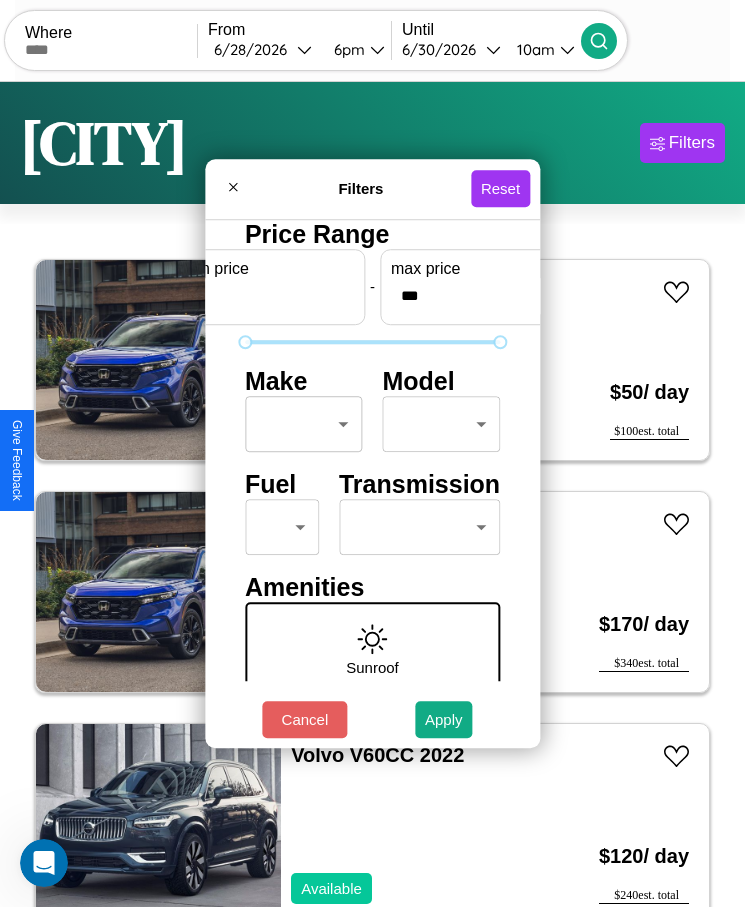 click on "CarGo Where From [DATE] [TIME] Until [DATE] [TIME] Become a Host Login Sign Up [CITY] Filters 147 cars in this area These cars can be picked up in this city. Honda CN250 2017 Available $ 50 / day $ 100 est. total Honda CB300FA 2016 Available $ 170 / day $ 340 est. total Volvo V60CC 2022 Available $ 120 / day $ 240 est. total Lincoln Nautilus 2014 Available $ 210 / day $ 420 est. total Infiniti FX37 2016 Available $ 170 / day $ 340 est. total Audi A8 L 2020 Available $ 70 / day $ 140 est. total Buick LeSabre 2016 Available $ 100 / day $ 200 est. total Mazda CX-50 2018 Available $ 90 / day $ 180 est. total GMC S15 Utility 2023 Available $ 90 / day $ 180 est. total Lamborghini Gallardo 2021 Available $ 30 / day $ 60 est. total Chevrolet Uplander 2018 Available $ 80 / day $ 160 est. total Acura RSX 2014 Available $ 110 / day $ 220 est. total Land Rover Discovery 2021 Unavailable $ 150 / day $ 300 est. total Audi e-tron $ $" at bounding box center [372, 478] 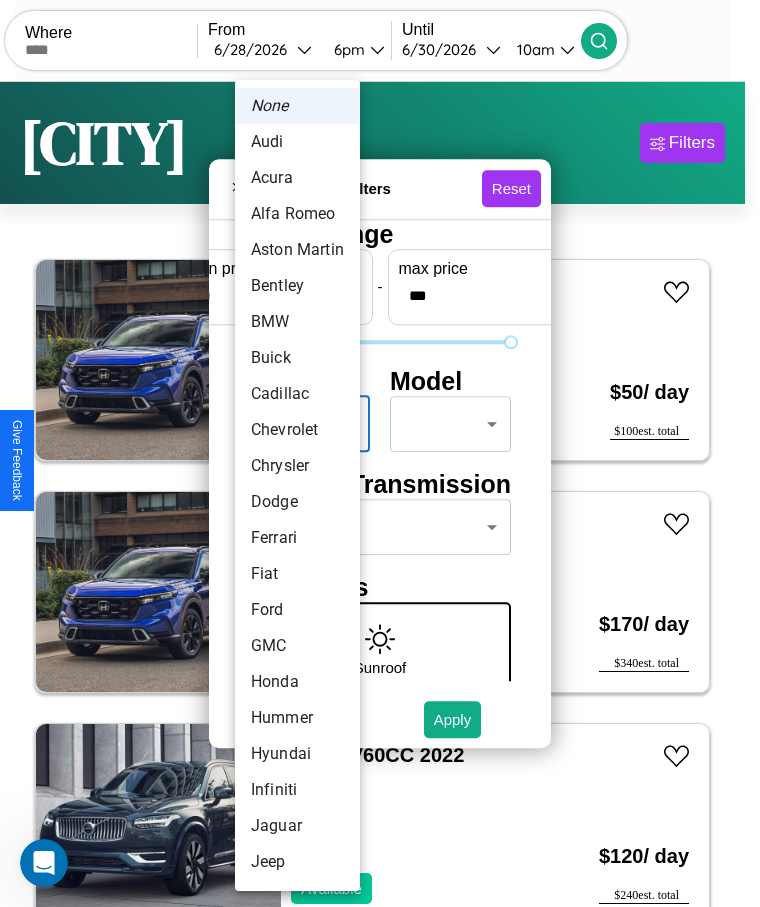 click on "Buick" at bounding box center [297, 358] 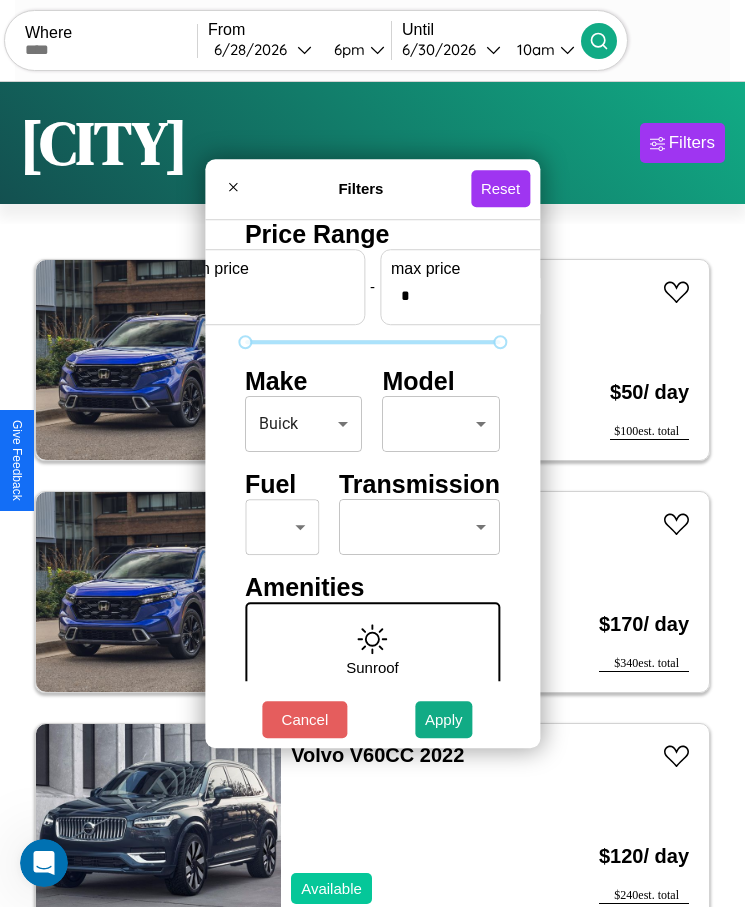 scroll, scrollTop: 0, scrollLeft: 74, axis: horizontal 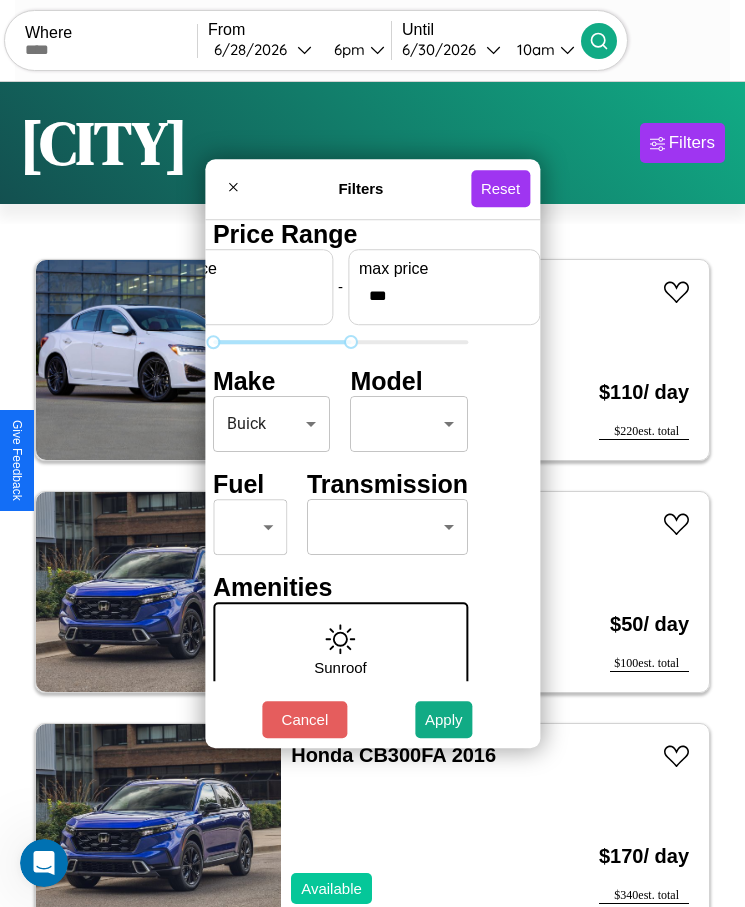 type on "***" 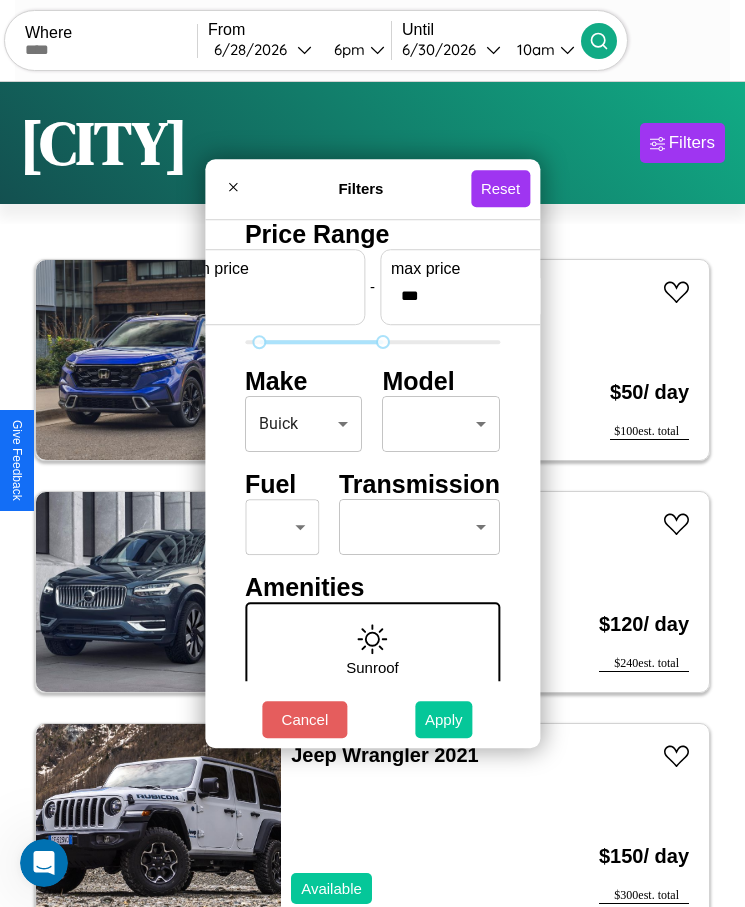 type on "**" 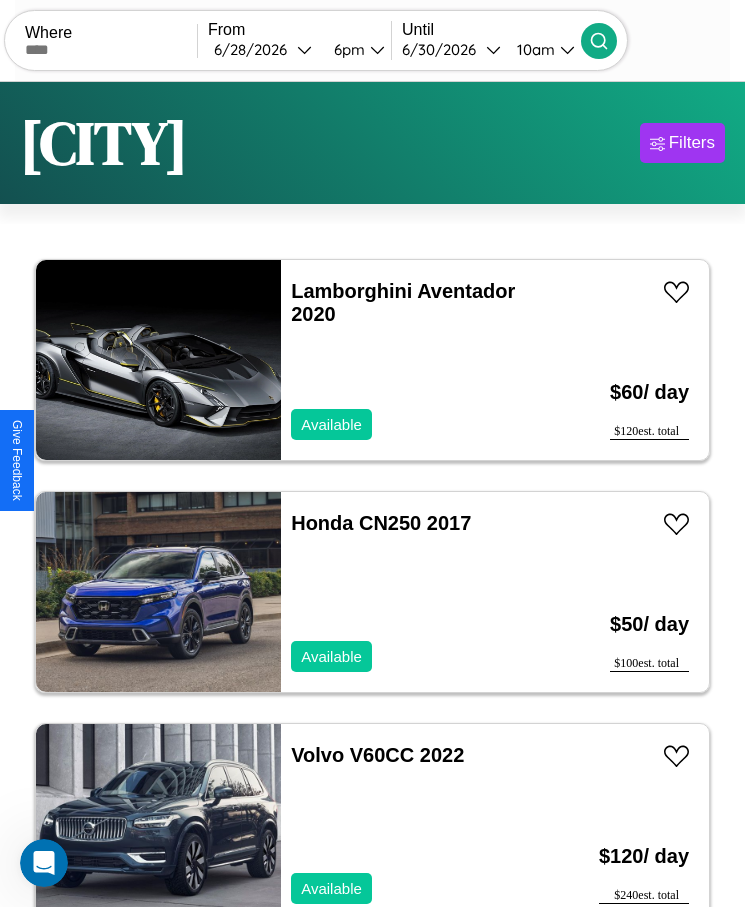 scroll, scrollTop: 50, scrollLeft: 0, axis: vertical 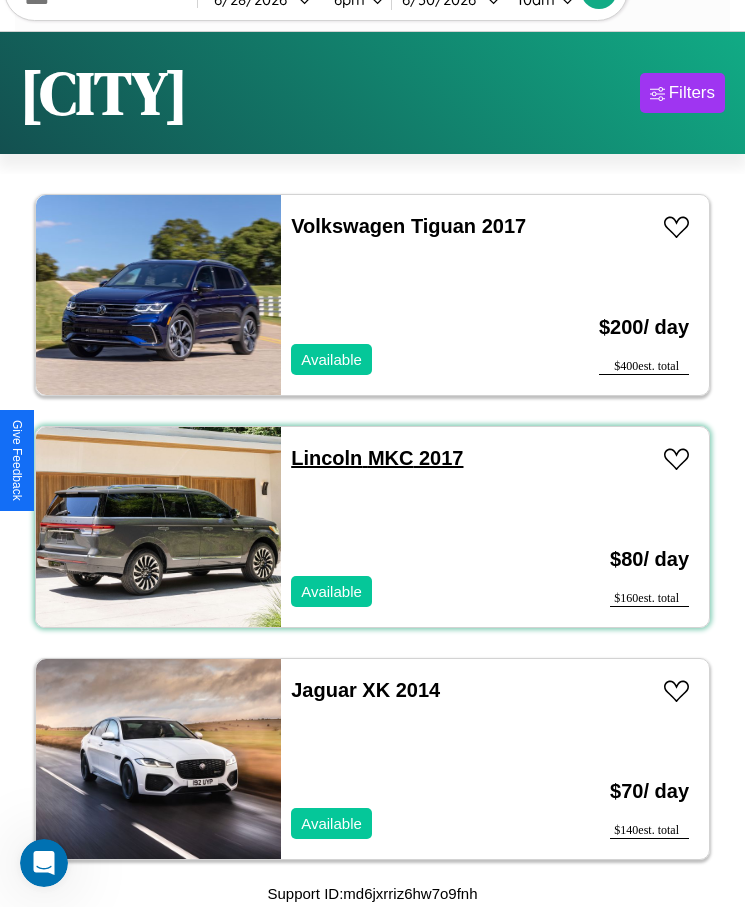 click on "Lincoln MKC 2017" at bounding box center (377, 458) 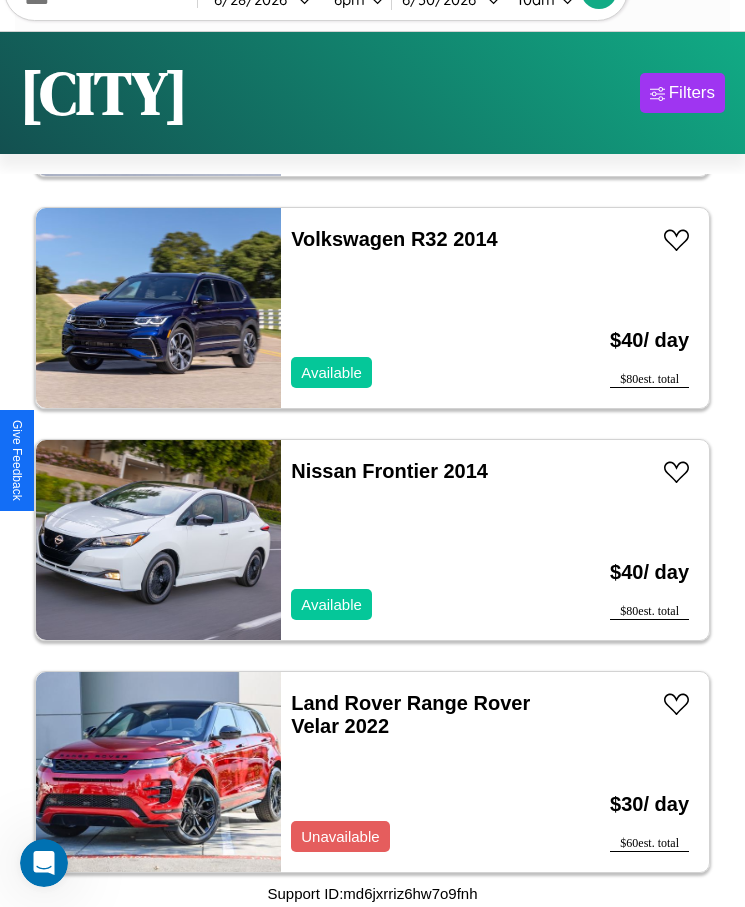 scroll, scrollTop: 24839, scrollLeft: 0, axis: vertical 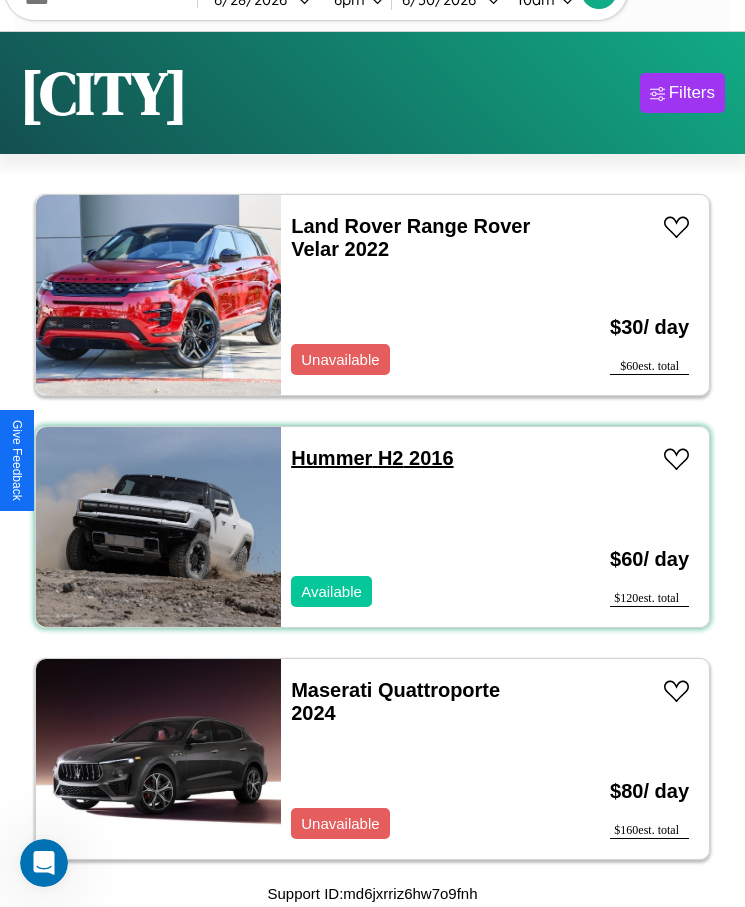 click on "[CAR_MODEL] [CAR_YEAR]" at bounding box center (372, 458) 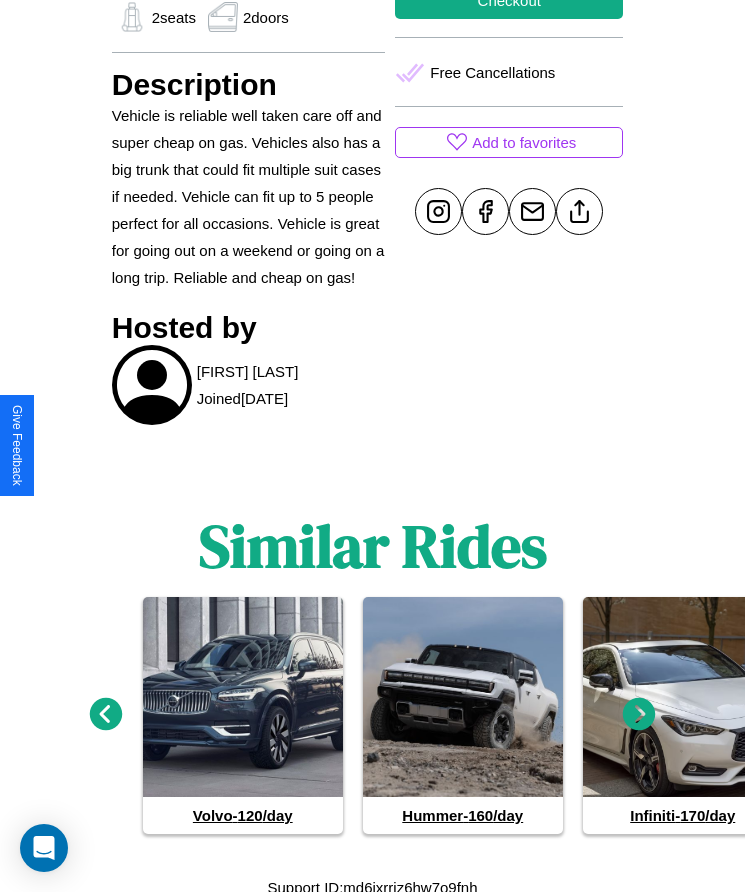 scroll, scrollTop: 971, scrollLeft: 0, axis: vertical 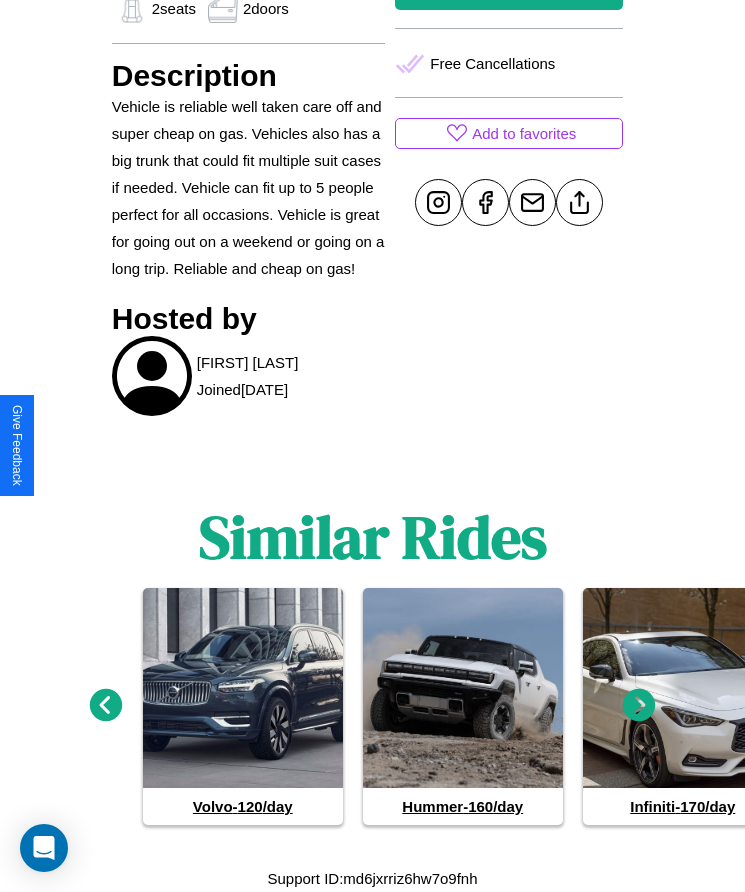 click 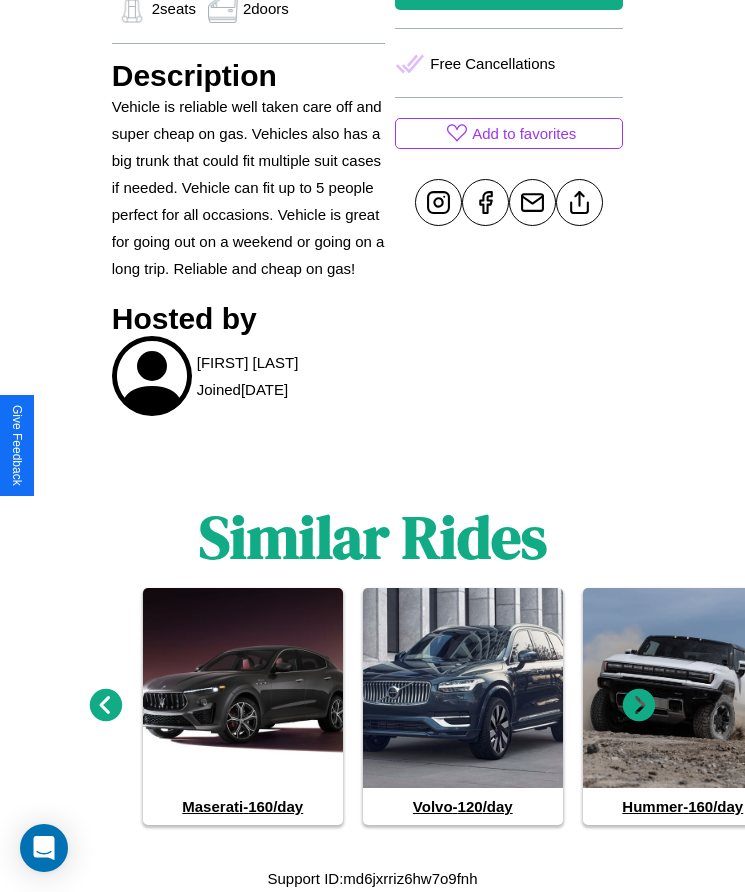 click 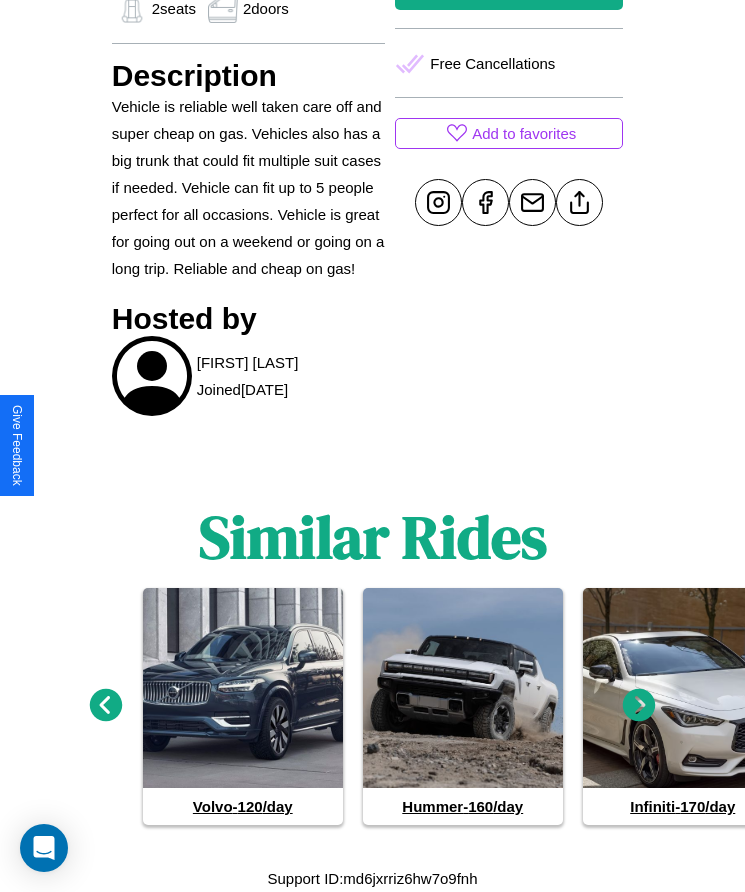click 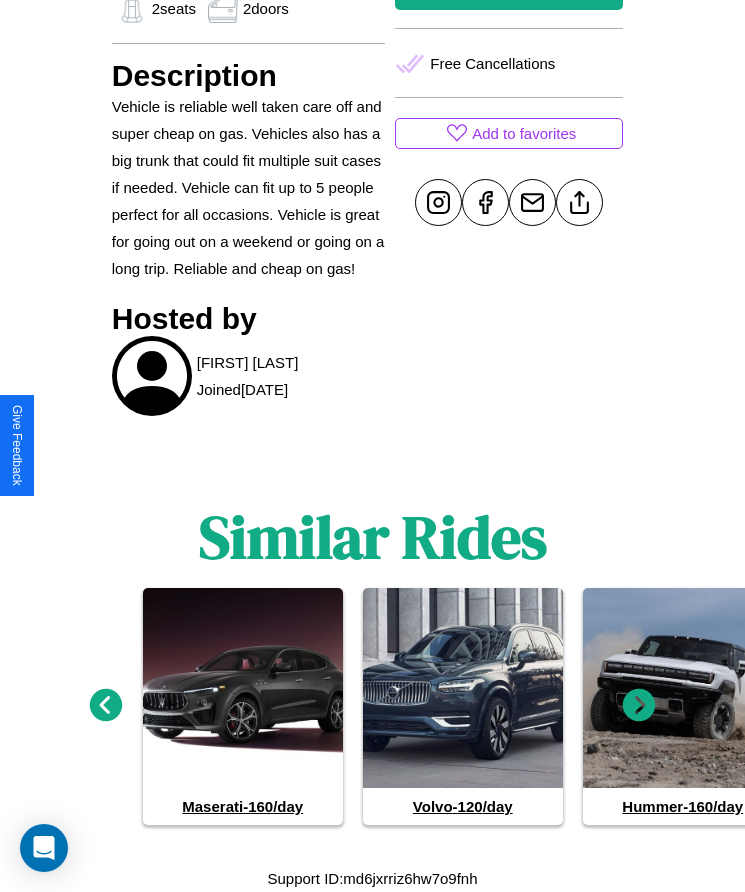 click 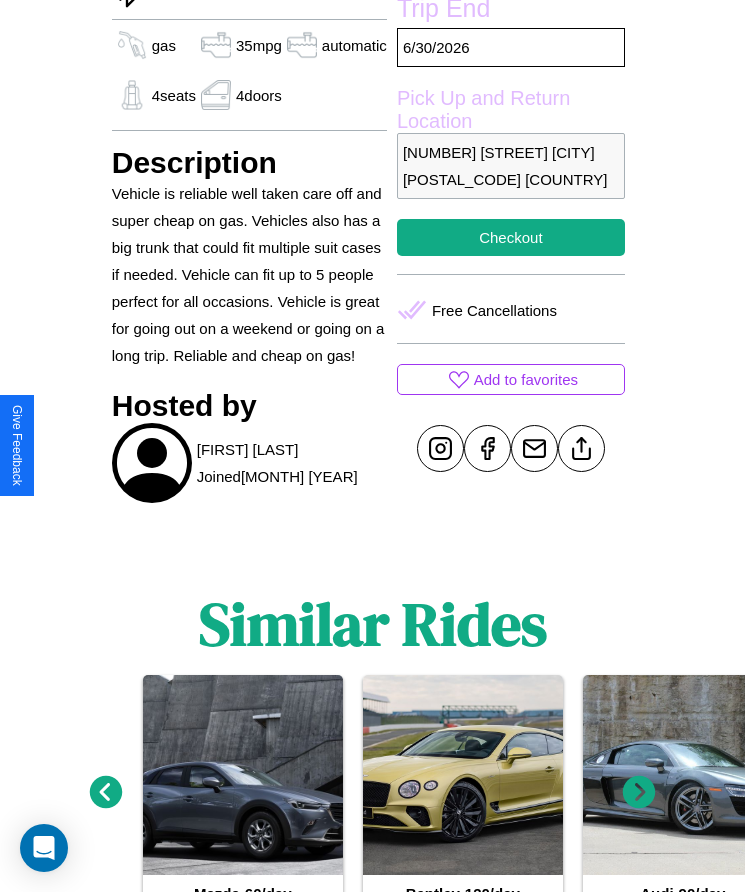 scroll, scrollTop: 750, scrollLeft: 0, axis: vertical 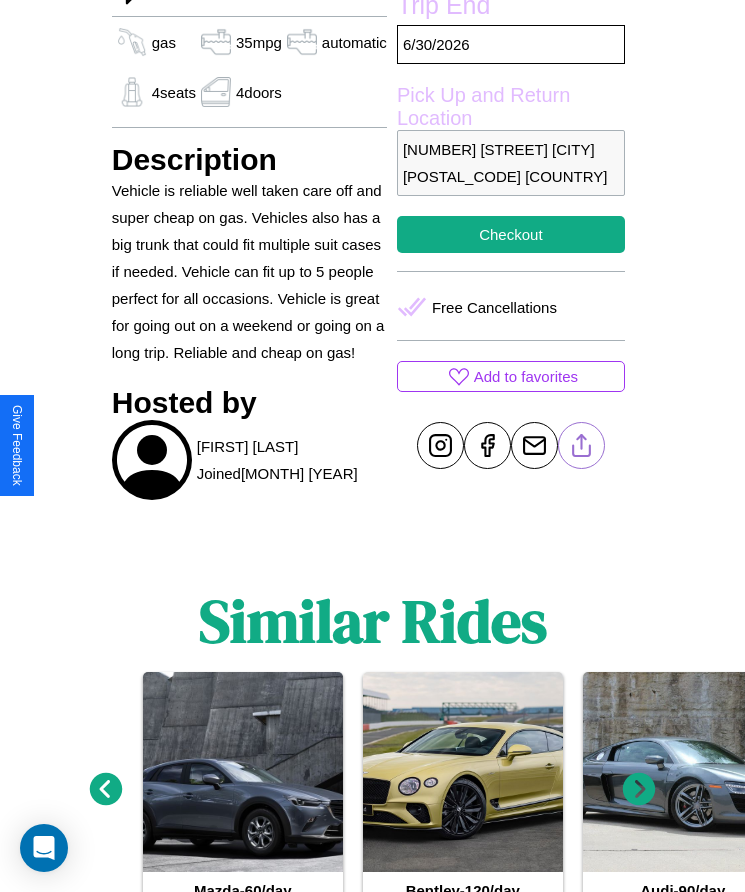 click 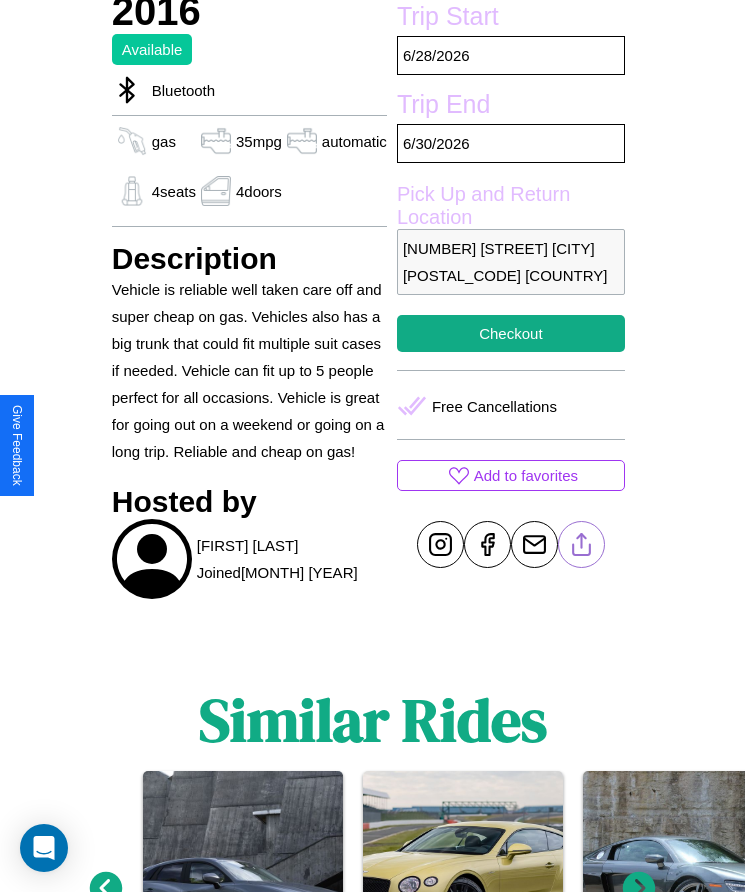 scroll, scrollTop: 539, scrollLeft: 0, axis: vertical 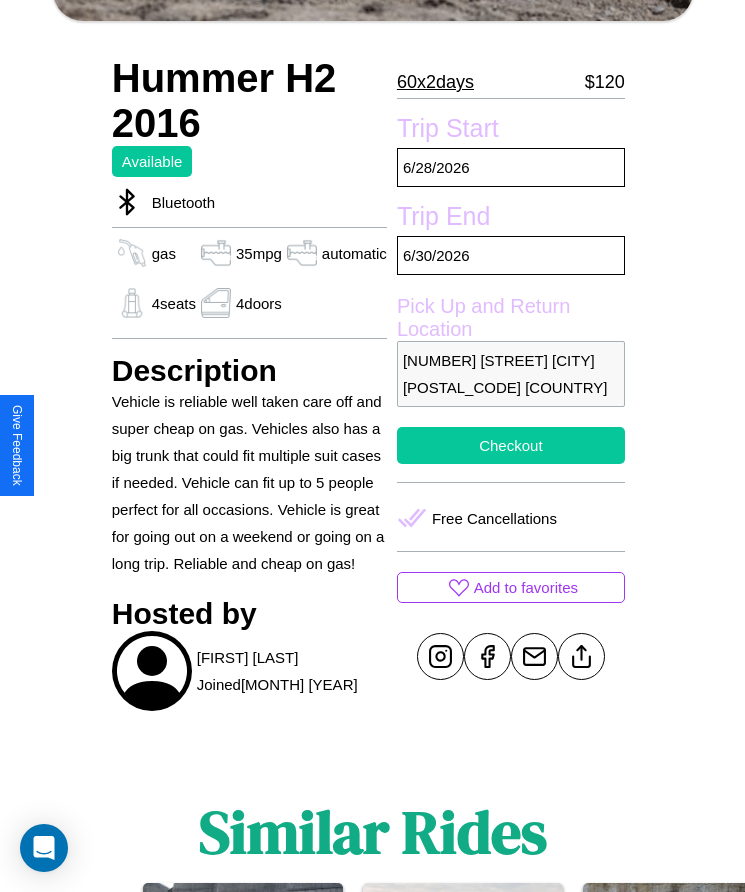 click on "Checkout" at bounding box center [511, 445] 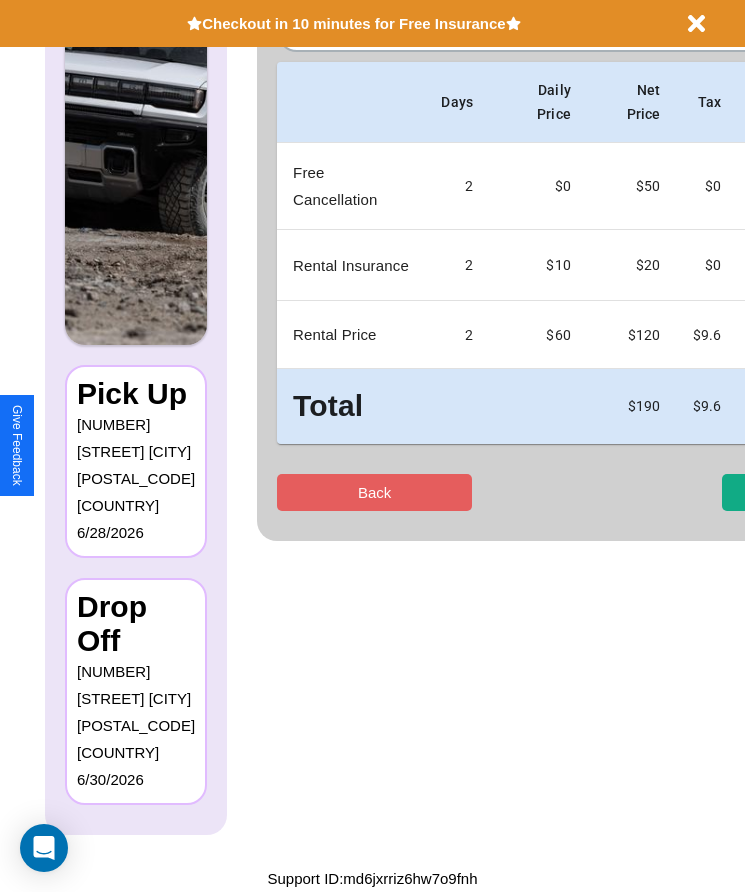 scroll, scrollTop: 0, scrollLeft: 0, axis: both 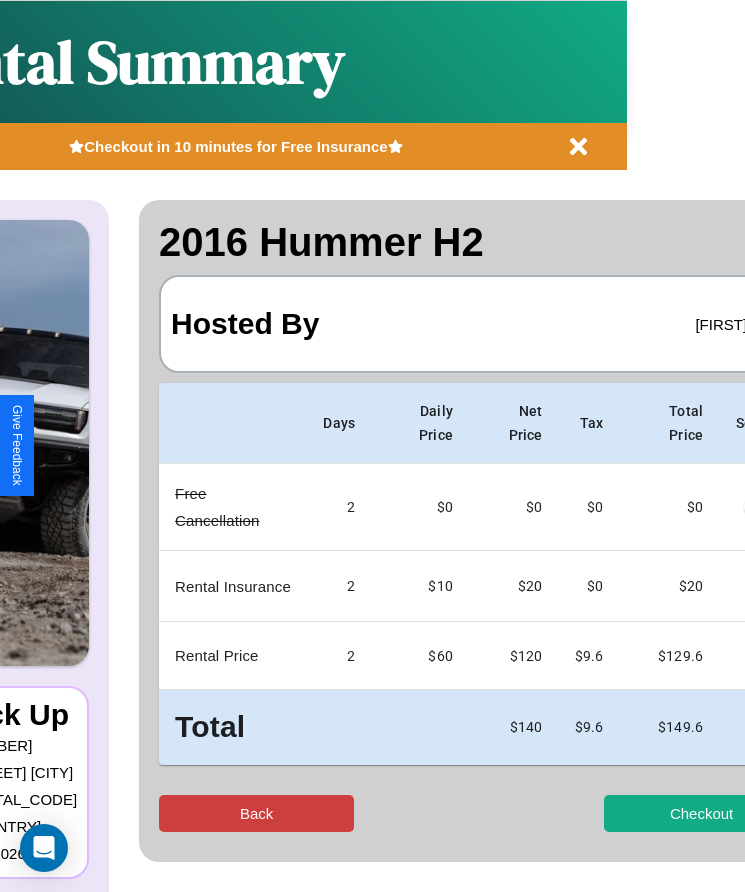 click on "Back" at bounding box center [256, 813] 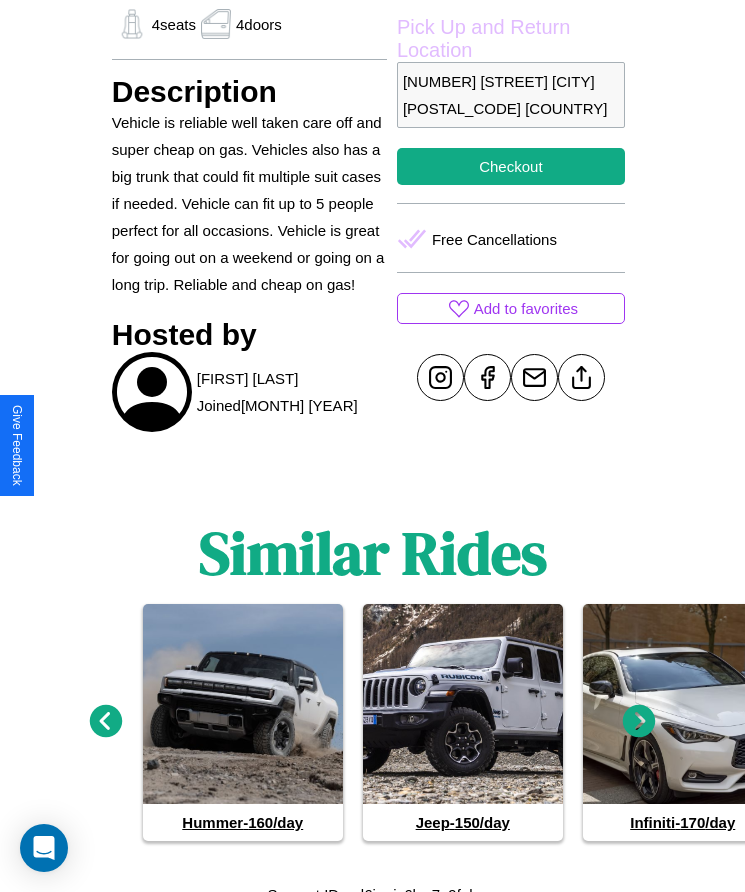 scroll, scrollTop: 834, scrollLeft: 0, axis: vertical 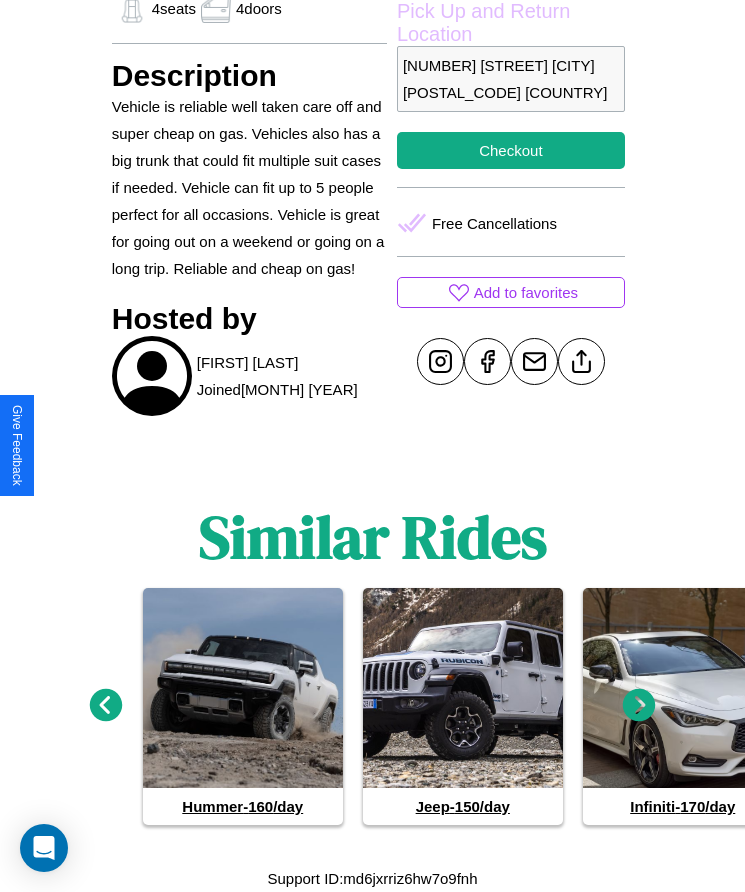 click 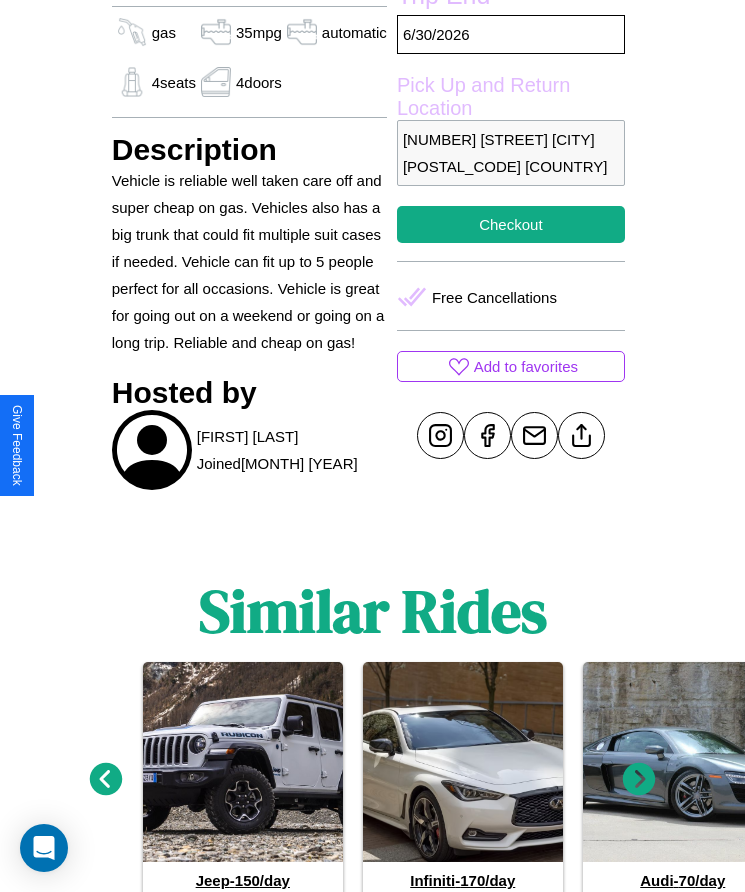 scroll, scrollTop: 175, scrollLeft: 0, axis: vertical 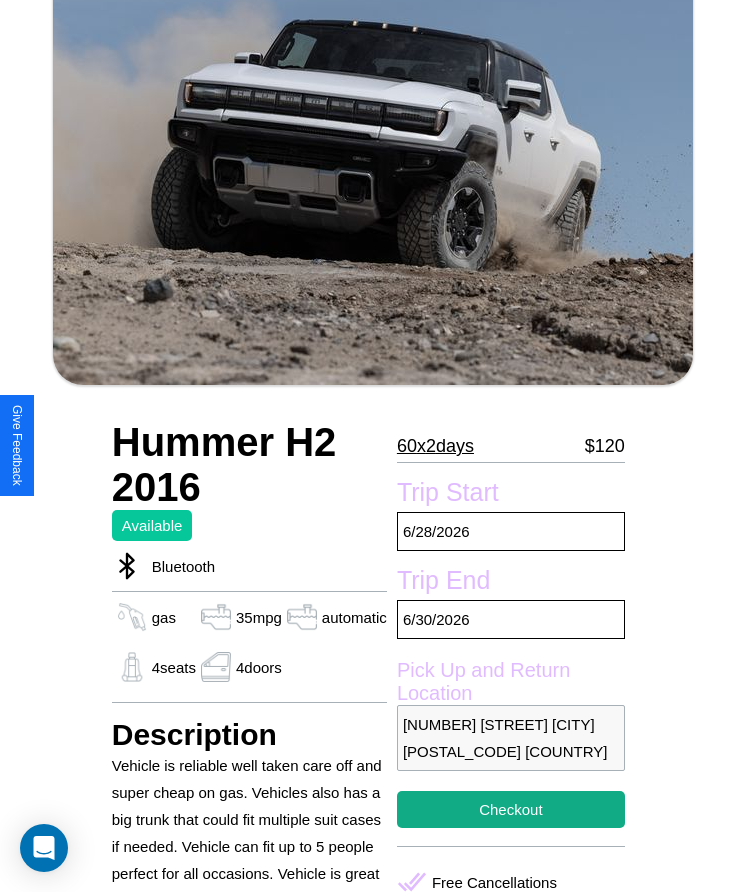 click on "60  x  2  days" at bounding box center (435, 446) 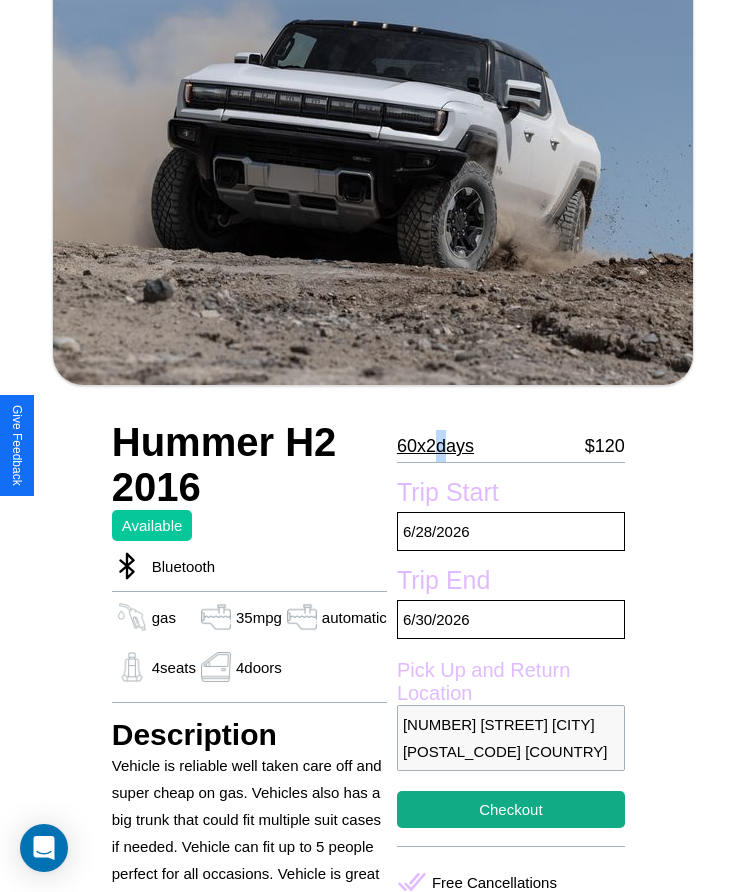 click on "60  x  2  days" at bounding box center [435, 446] 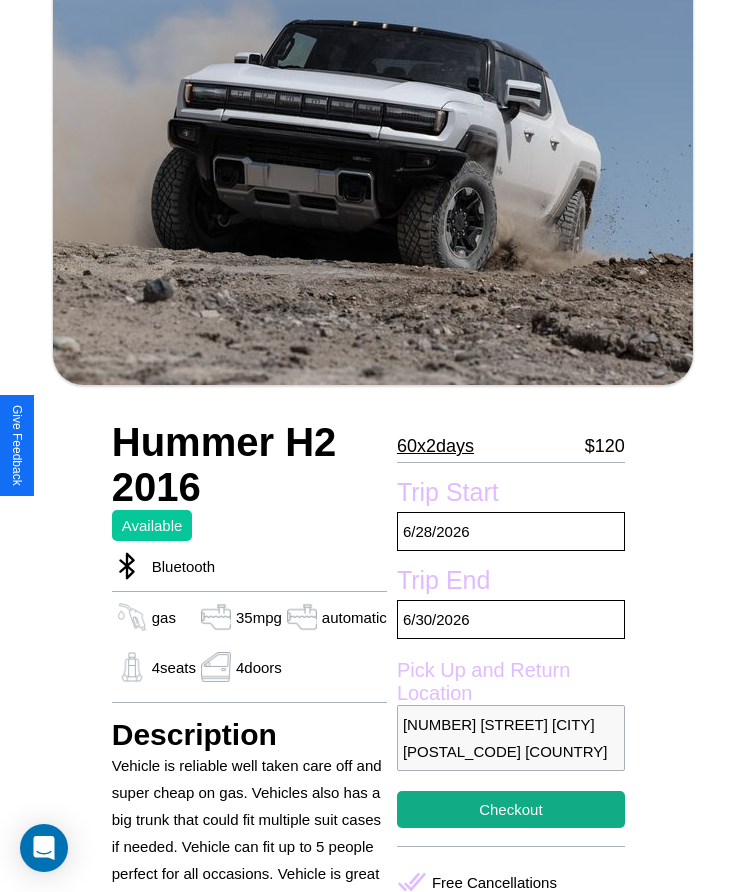 click on "60  x  2  days" at bounding box center [435, 446] 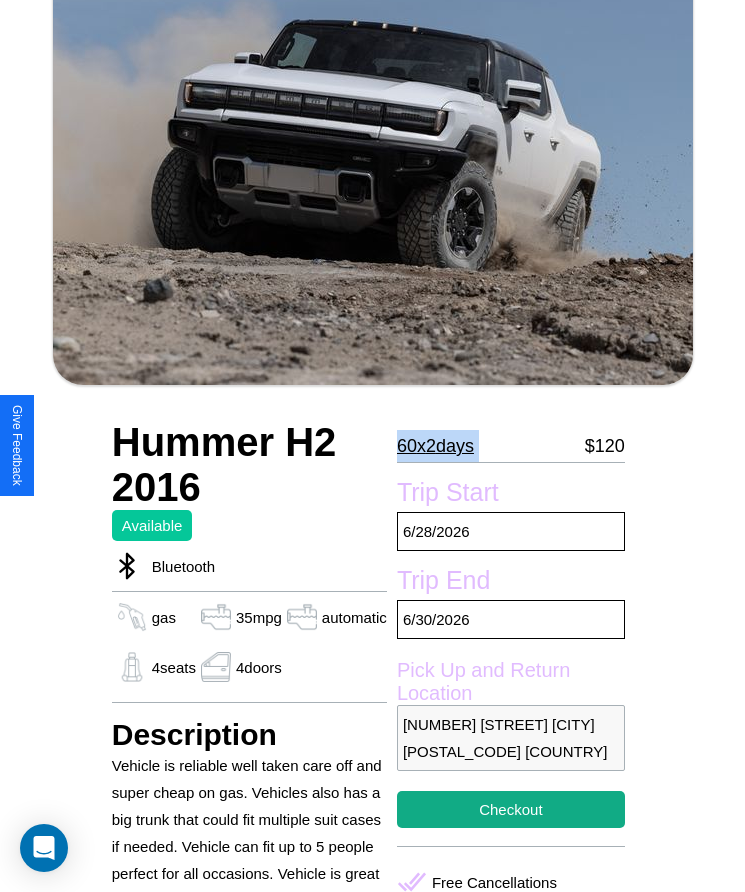 click on "60  x  2  days" at bounding box center (435, 446) 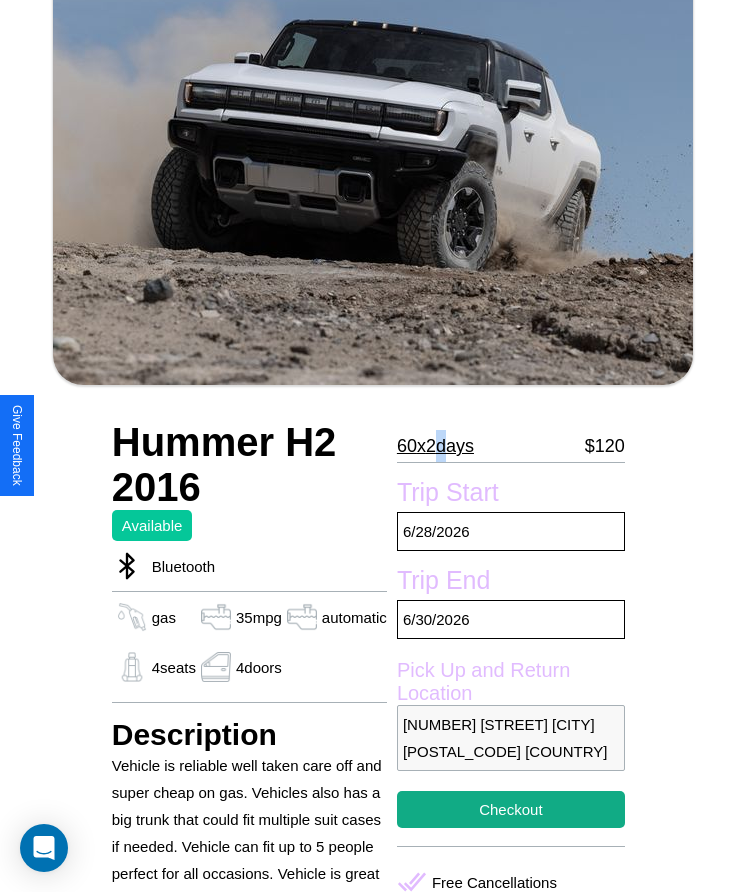 click on "60  x  2  days" at bounding box center (435, 446) 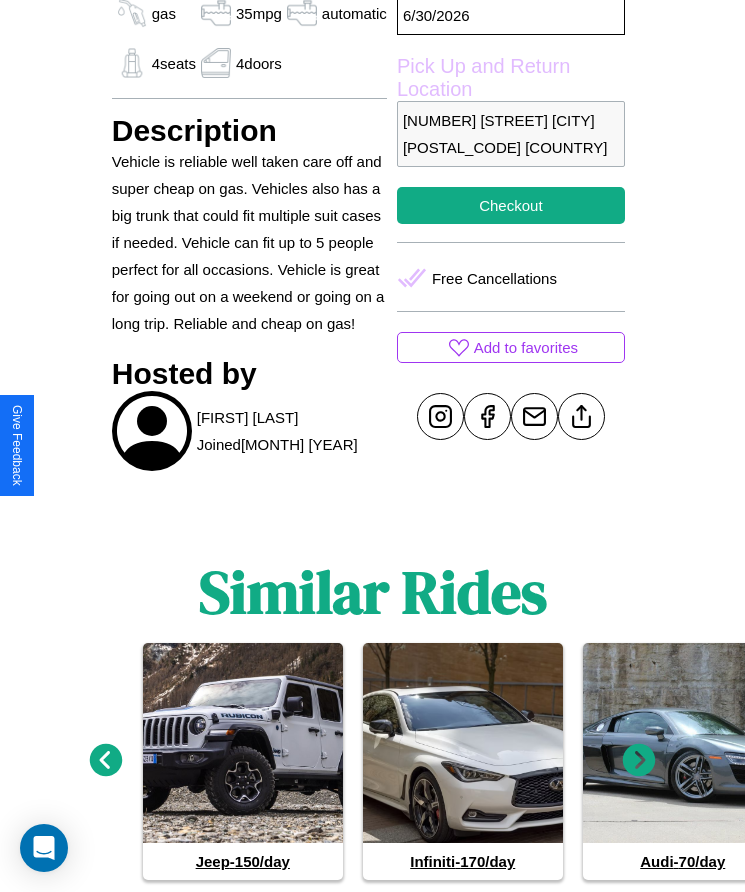 scroll, scrollTop: 834, scrollLeft: 0, axis: vertical 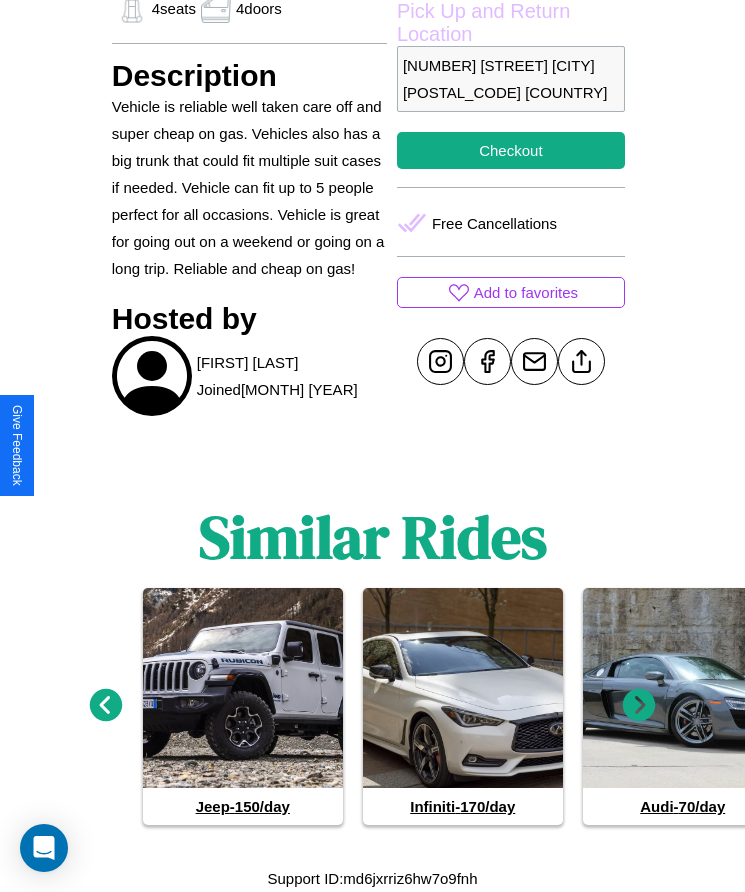 click 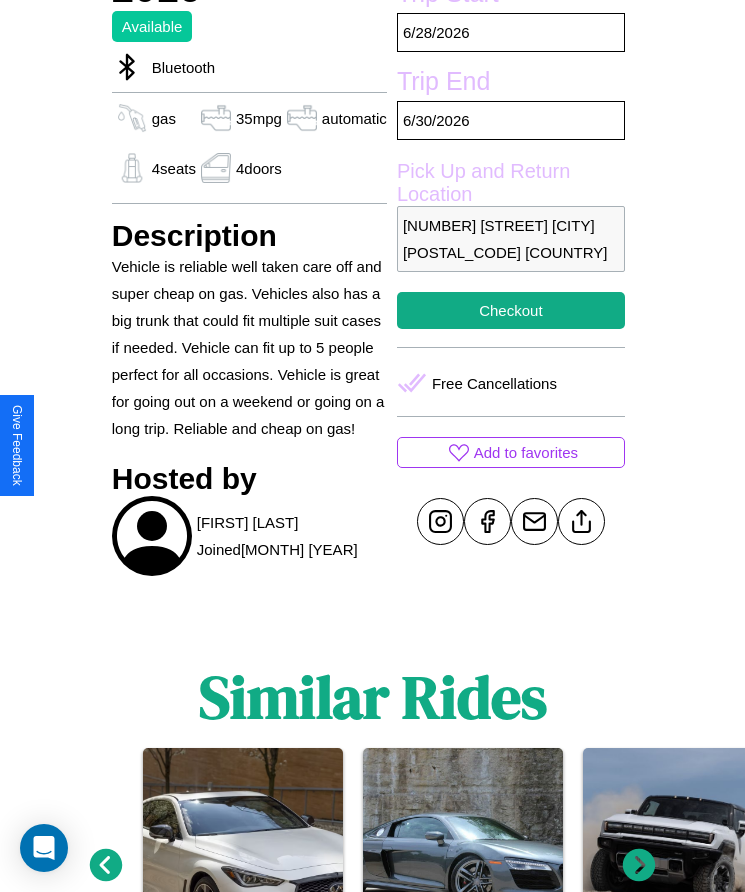scroll, scrollTop: 539, scrollLeft: 0, axis: vertical 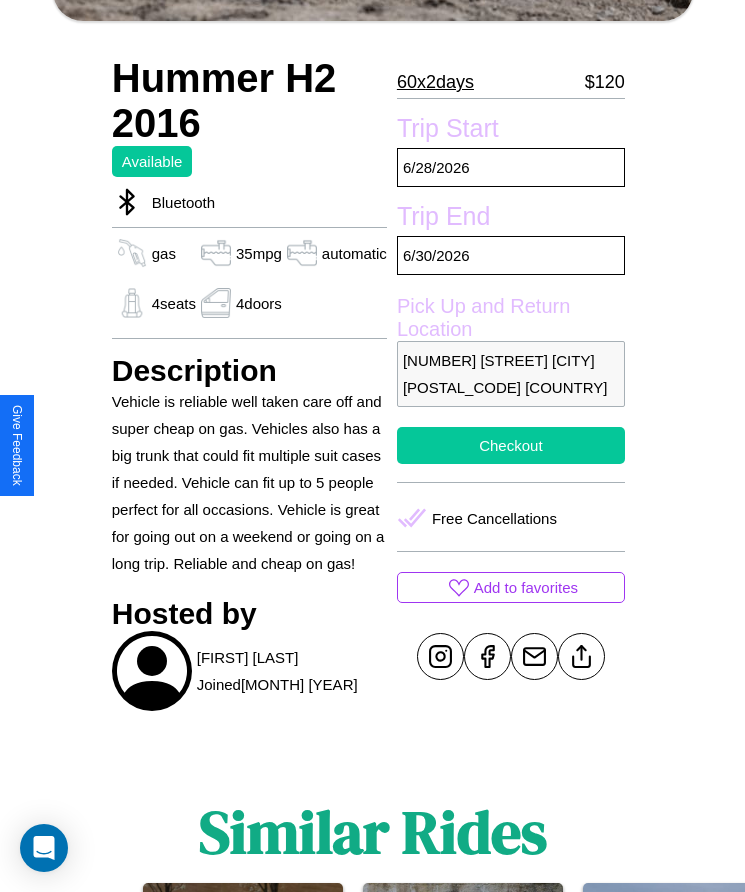 click on "Checkout" at bounding box center (511, 445) 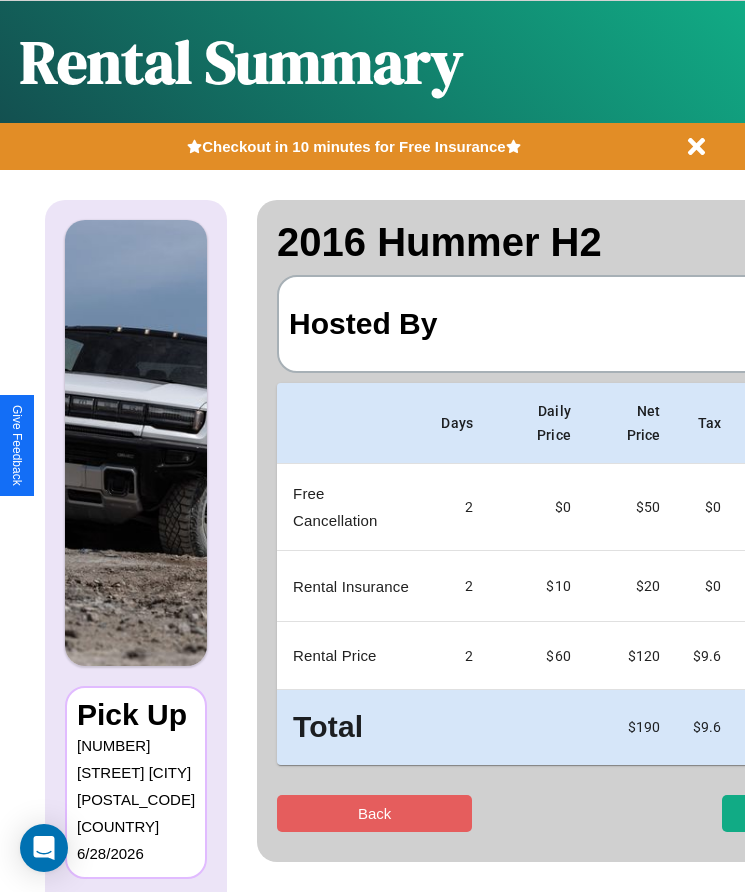 scroll, scrollTop: 0, scrollLeft: 118, axis: horizontal 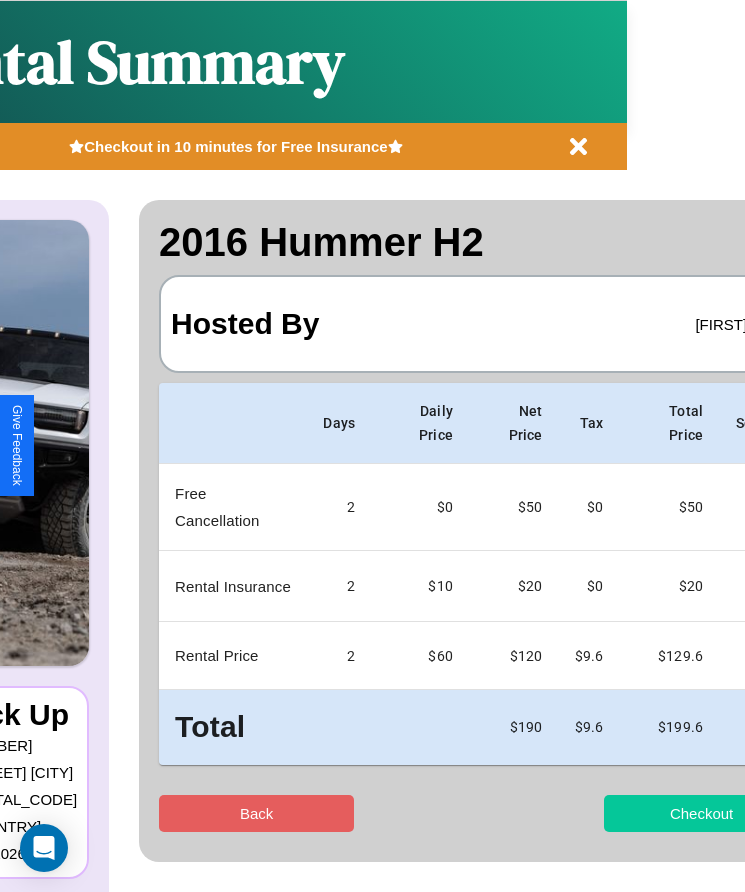 click on "Checkout" at bounding box center [701, 813] 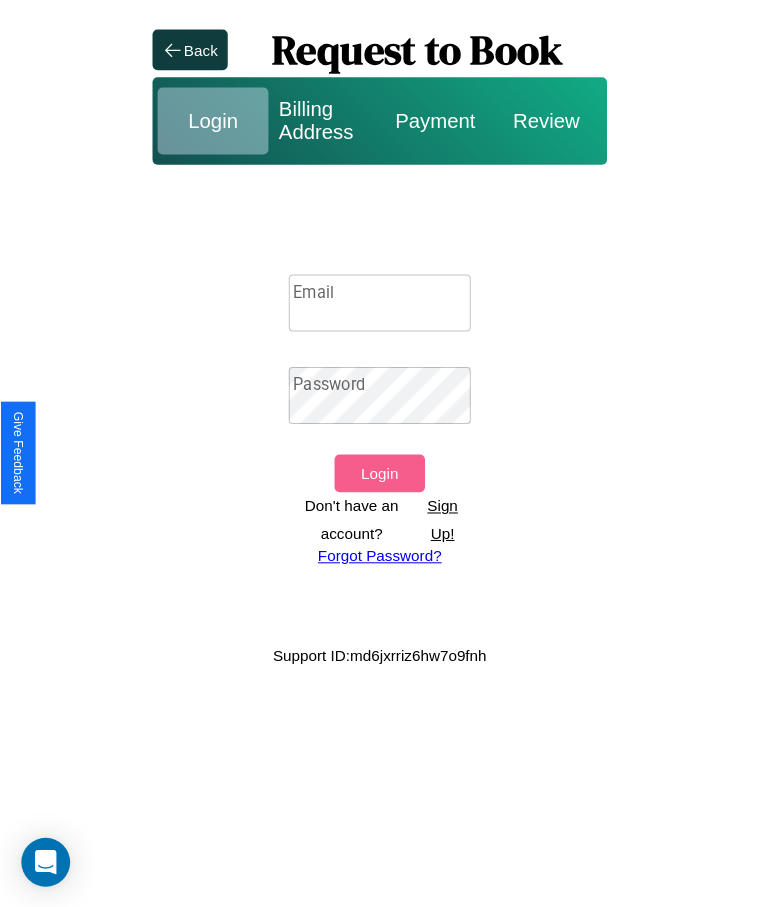 scroll, scrollTop: 0, scrollLeft: 0, axis: both 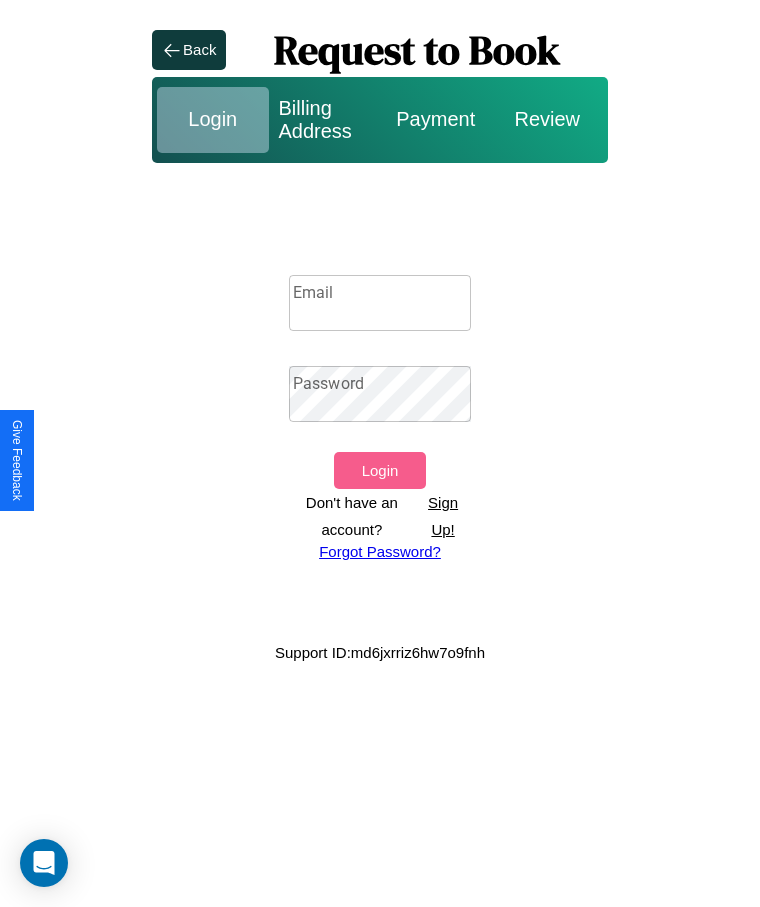 click on "Sign Up!" at bounding box center [443, 516] 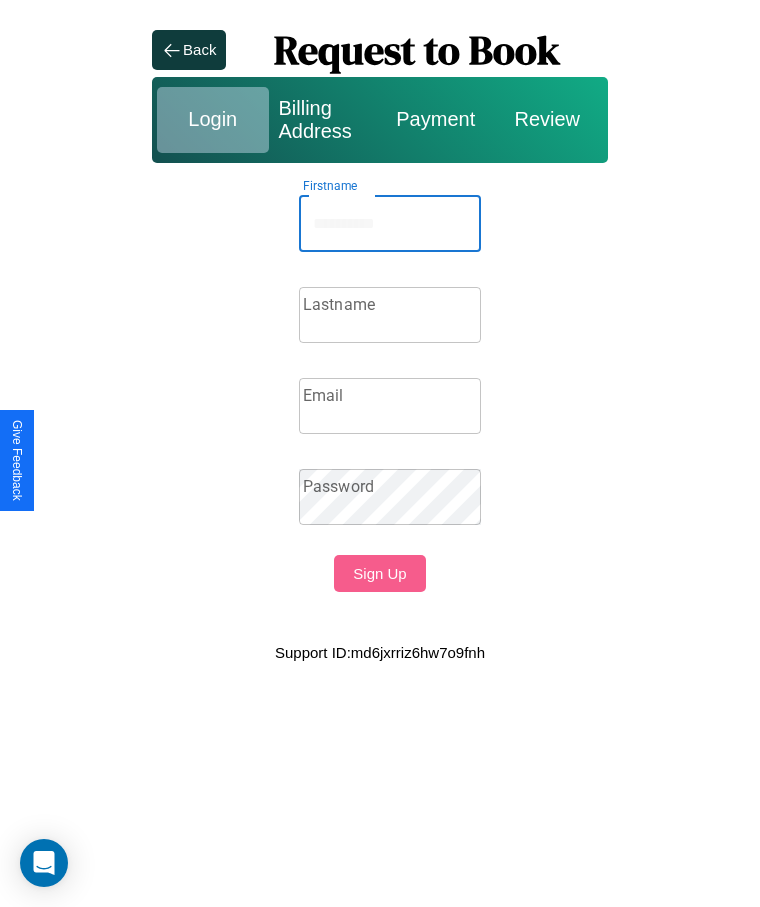 click on "Firstname" at bounding box center (390, 224) 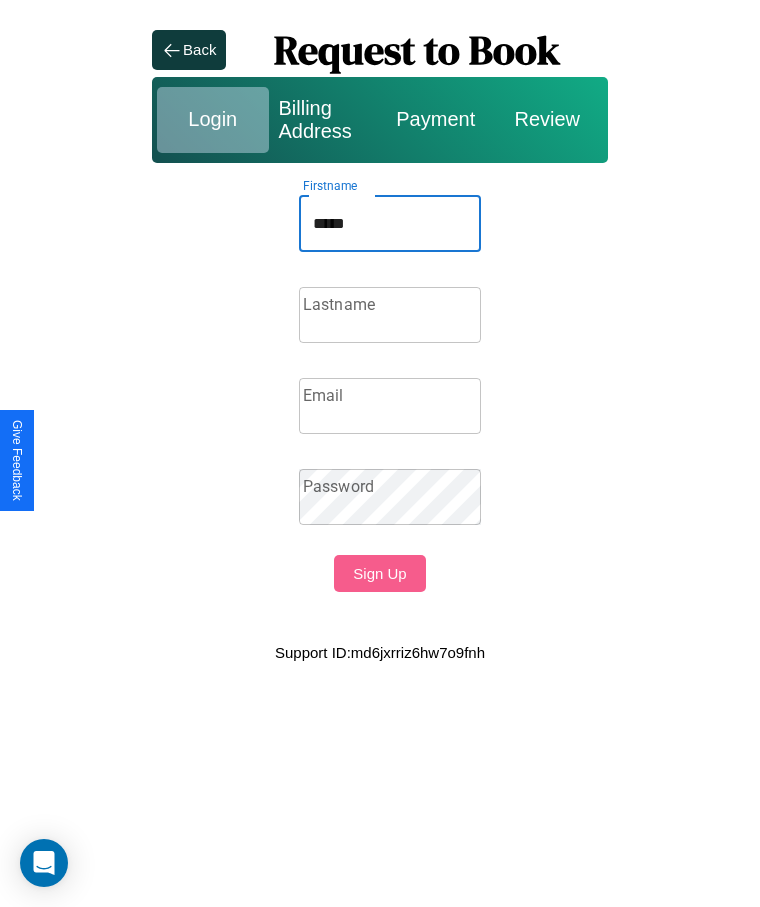 type on "*****" 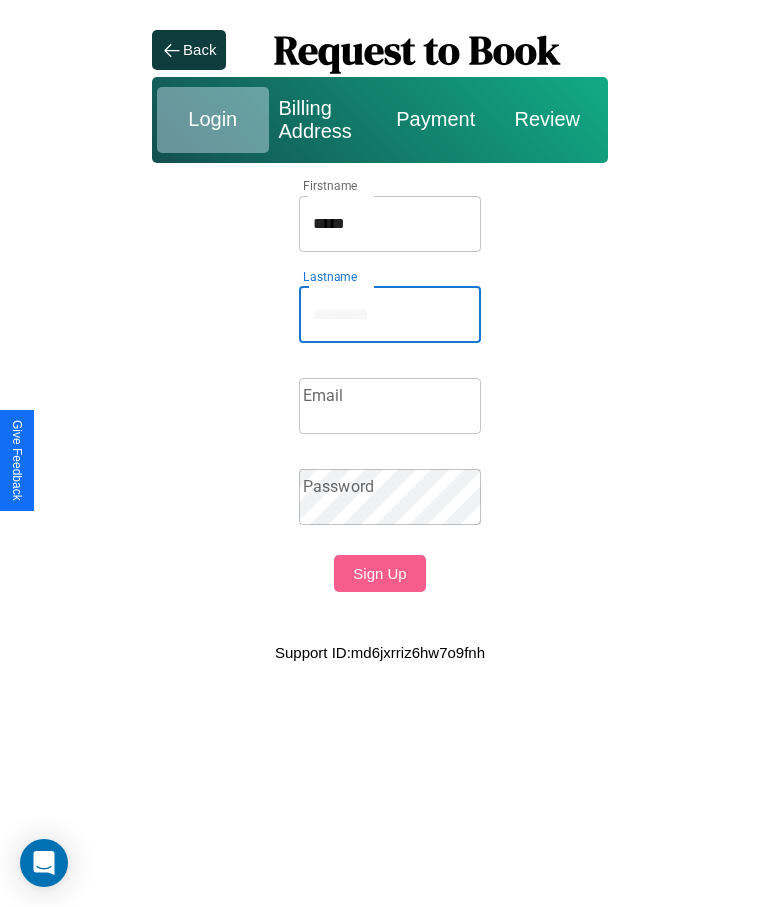click on "Lastname" at bounding box center (390, 315) 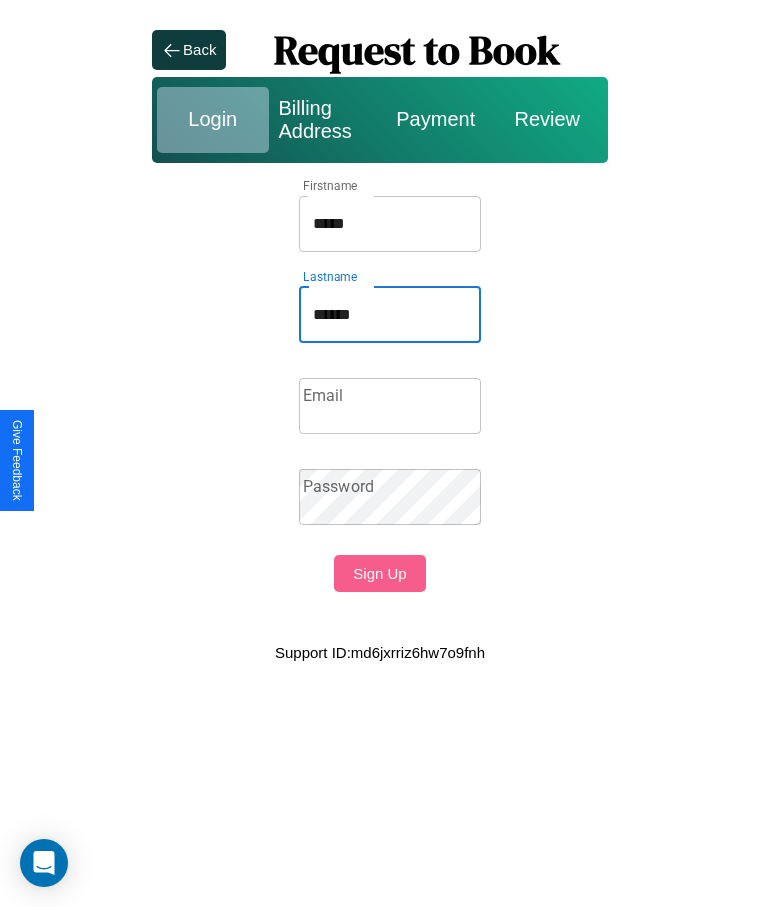 type on "******" 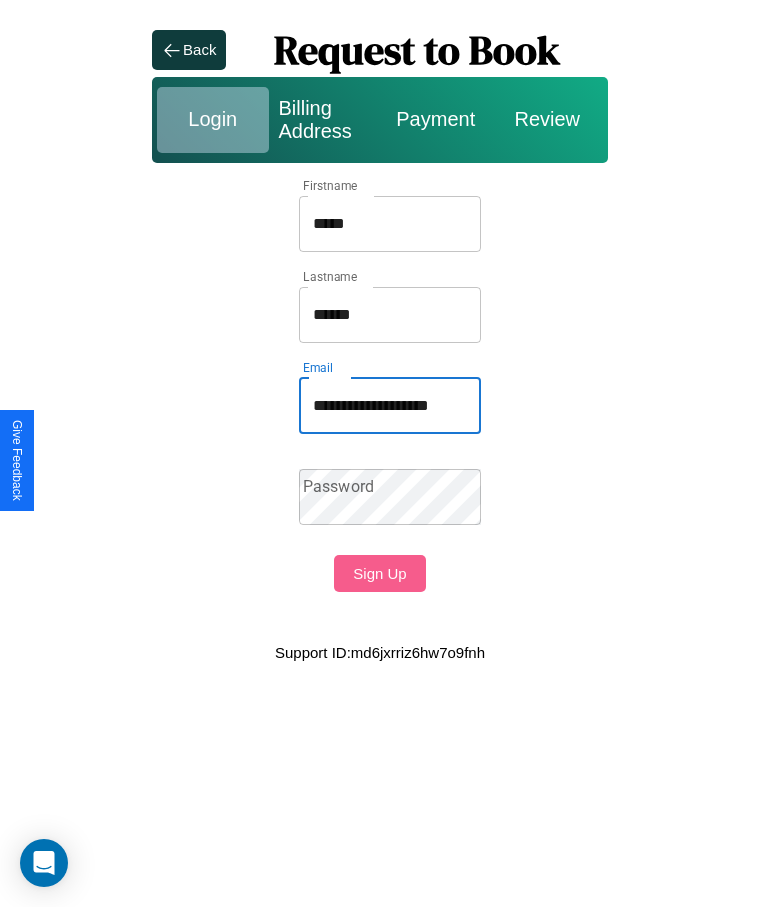 scroll, scrollTop: 0, scrollLeft: 10, axis: horizontal 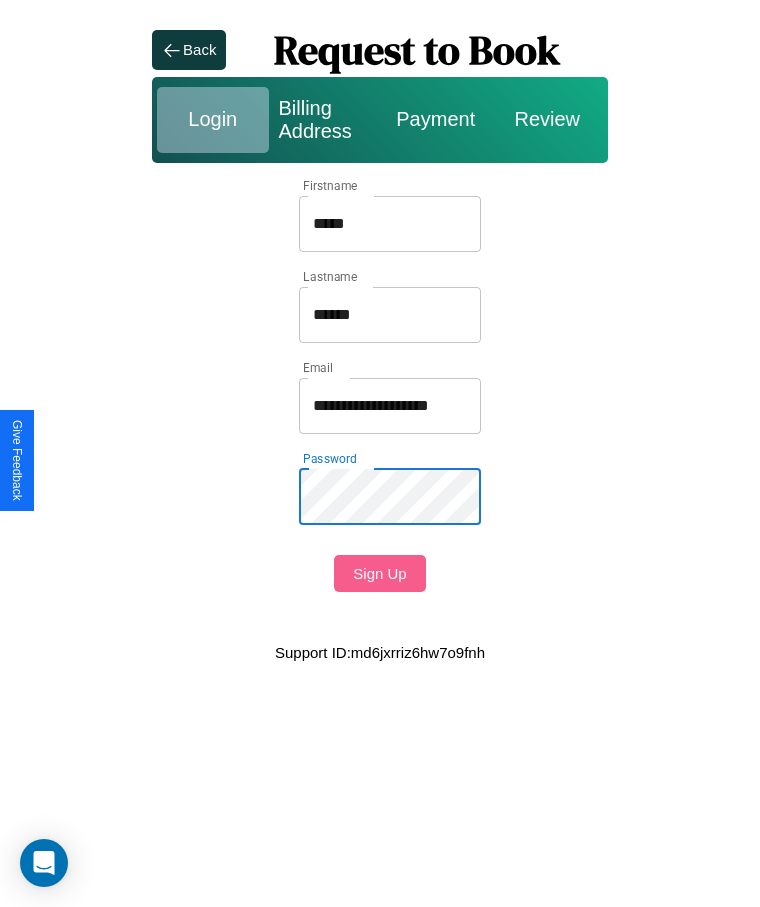 click on "Sign Up" at bounding box center (379, 573) 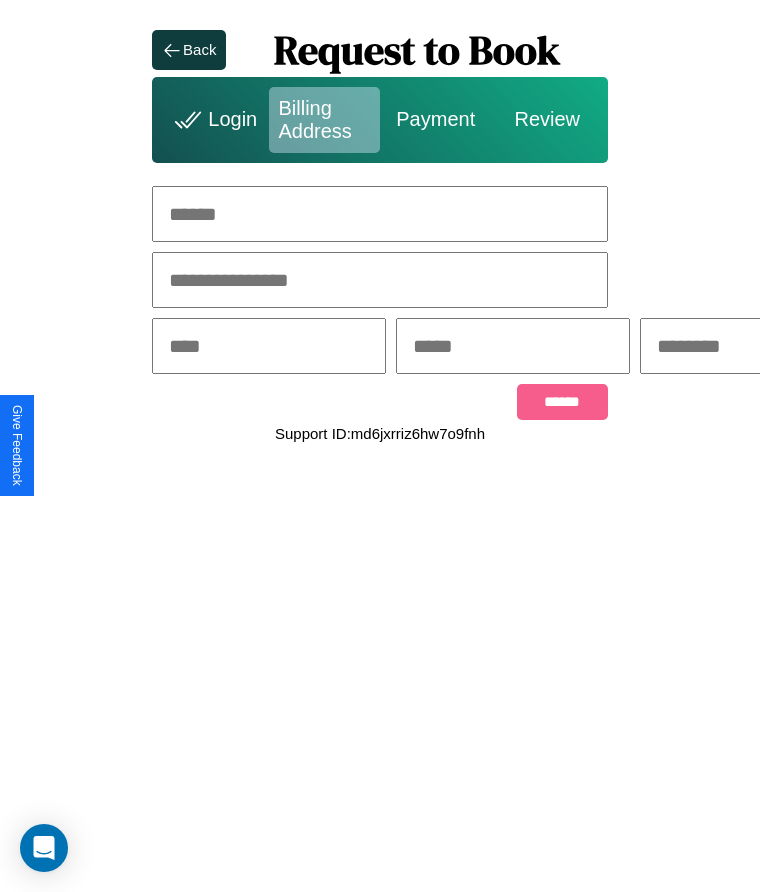 scroll, scrollTop: 0, scrollLeft: 309, axis: horizontal 